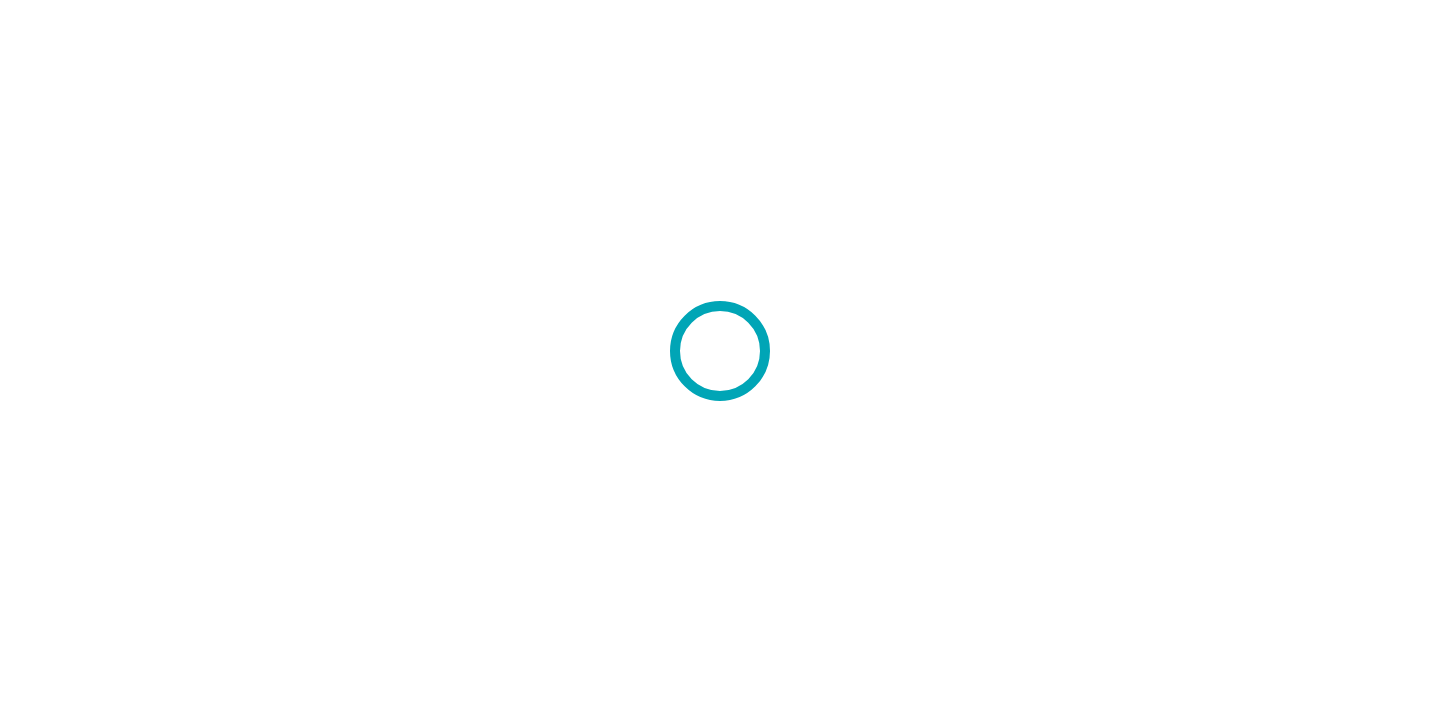 scroll, scrollTop: 0, scrollLeft: 0, axis: both 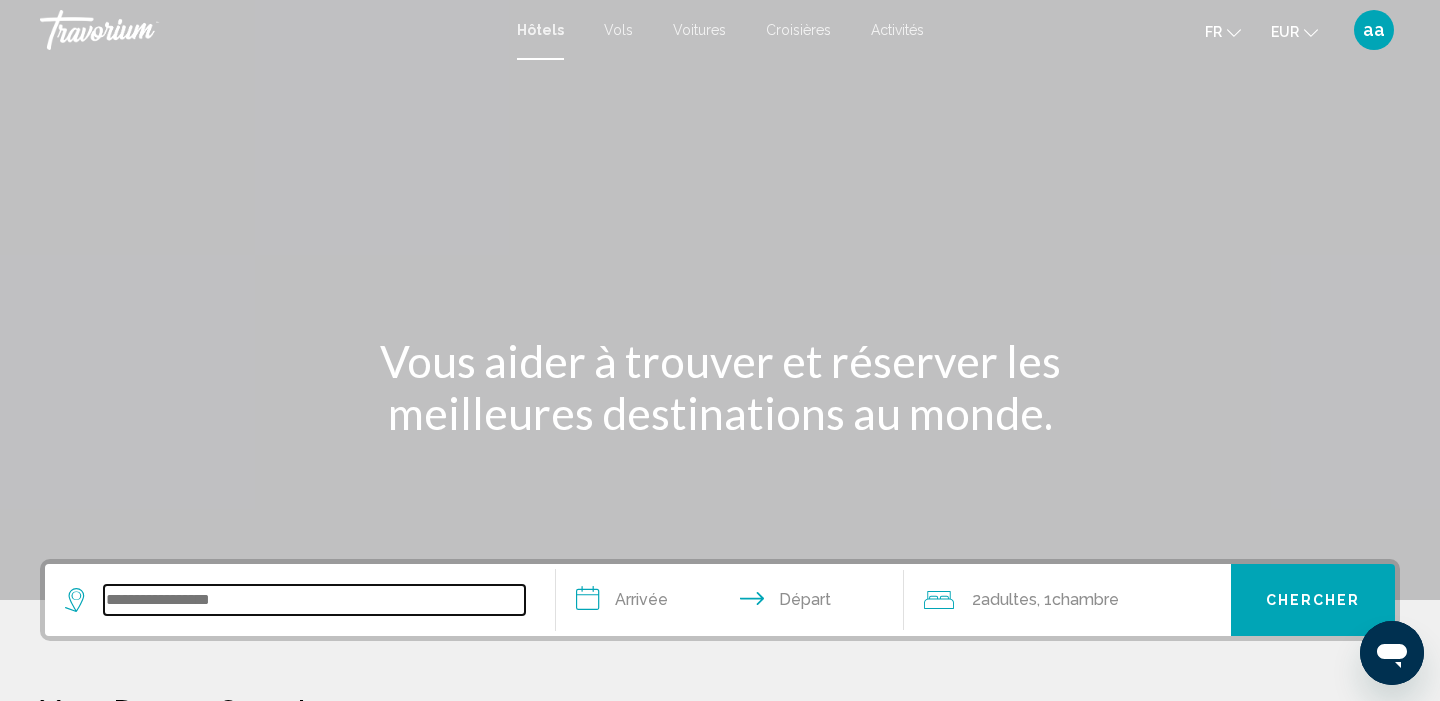 click at bounding box center (314, 600) 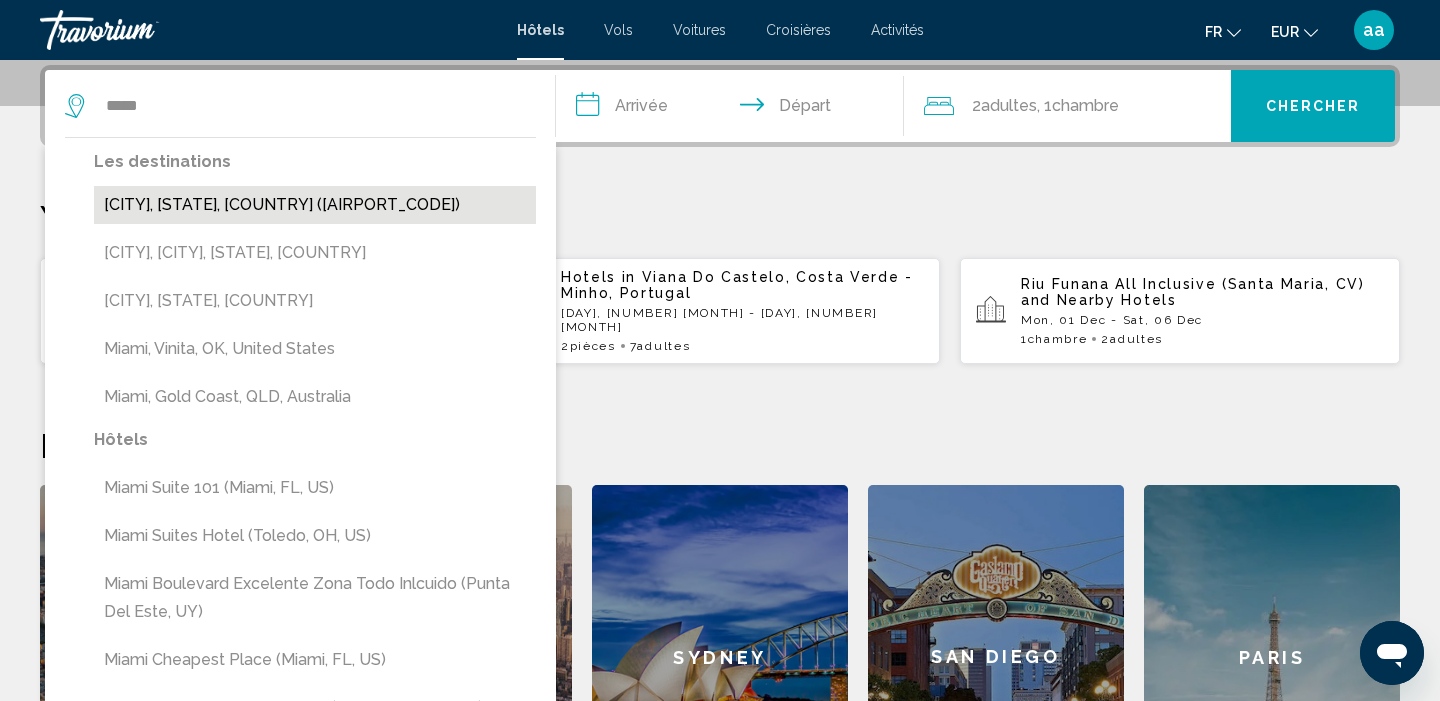 click on "[CITY], [STATE], [COUNTRY] ([AIRPORT_CODE])" at bounding box center [315, 205] 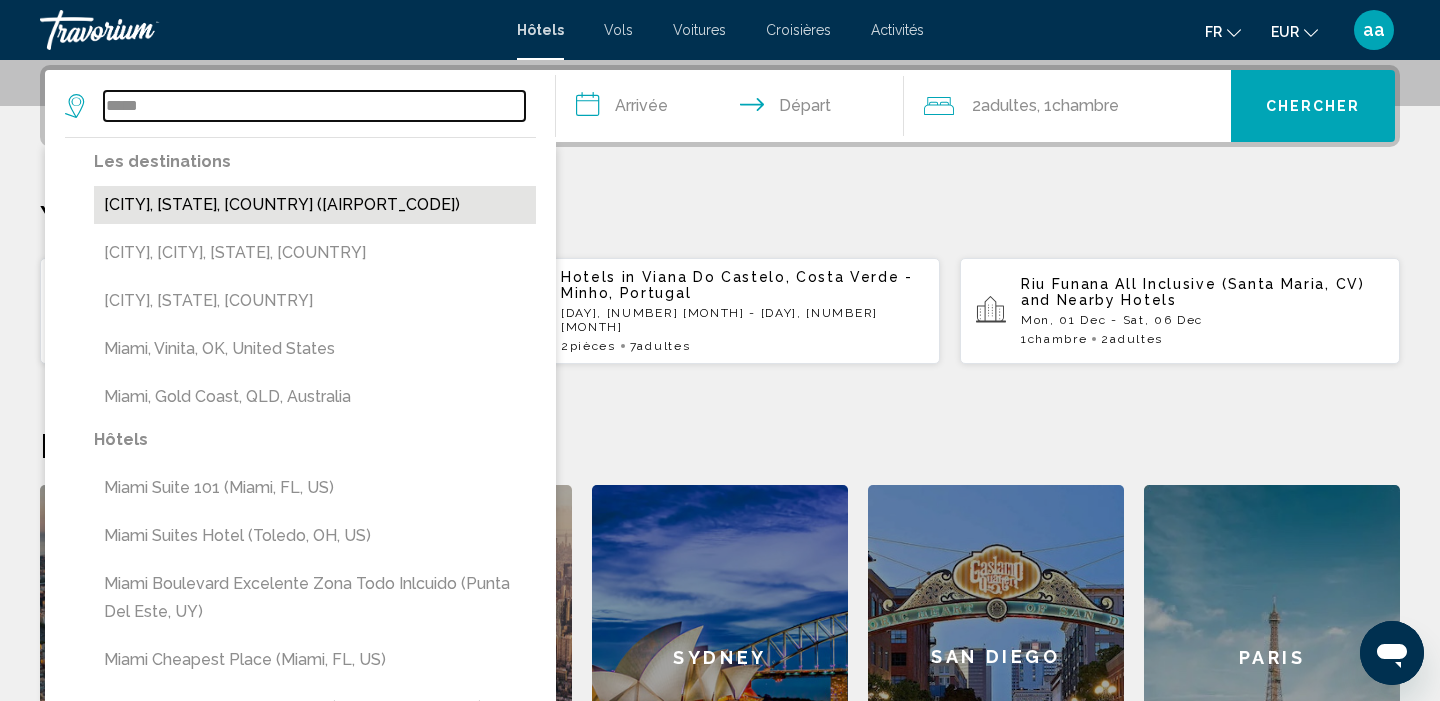 type on "**********" 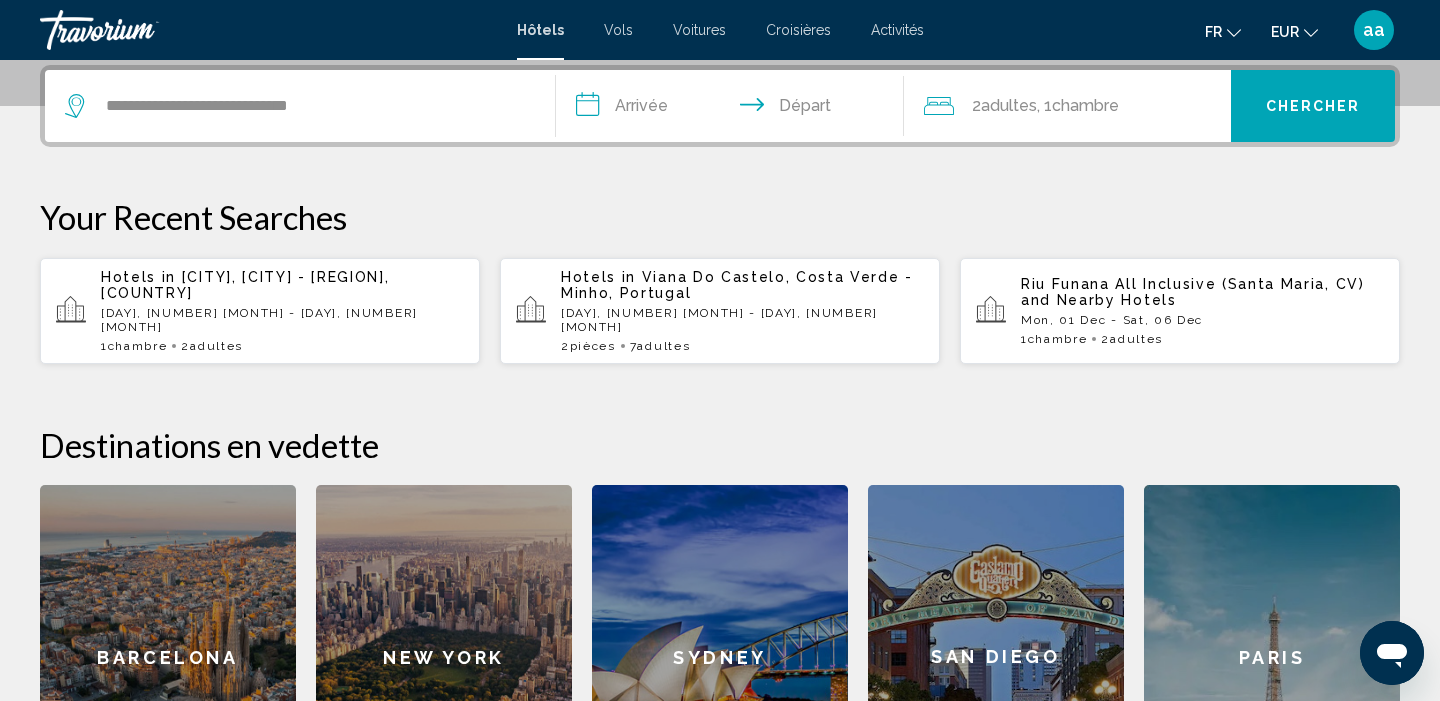click on "**********" at bounding box center (734, 109) 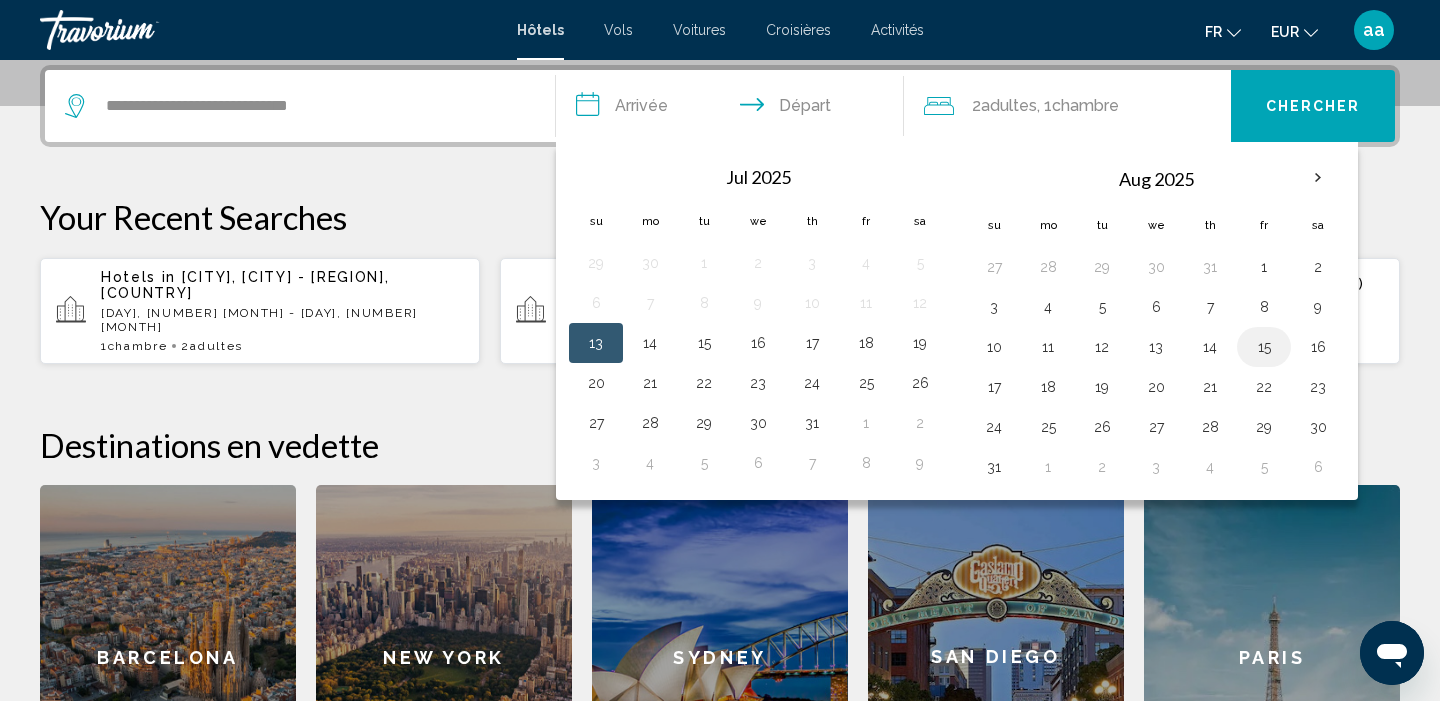 click on "15" at bounding box center [1264, 347] 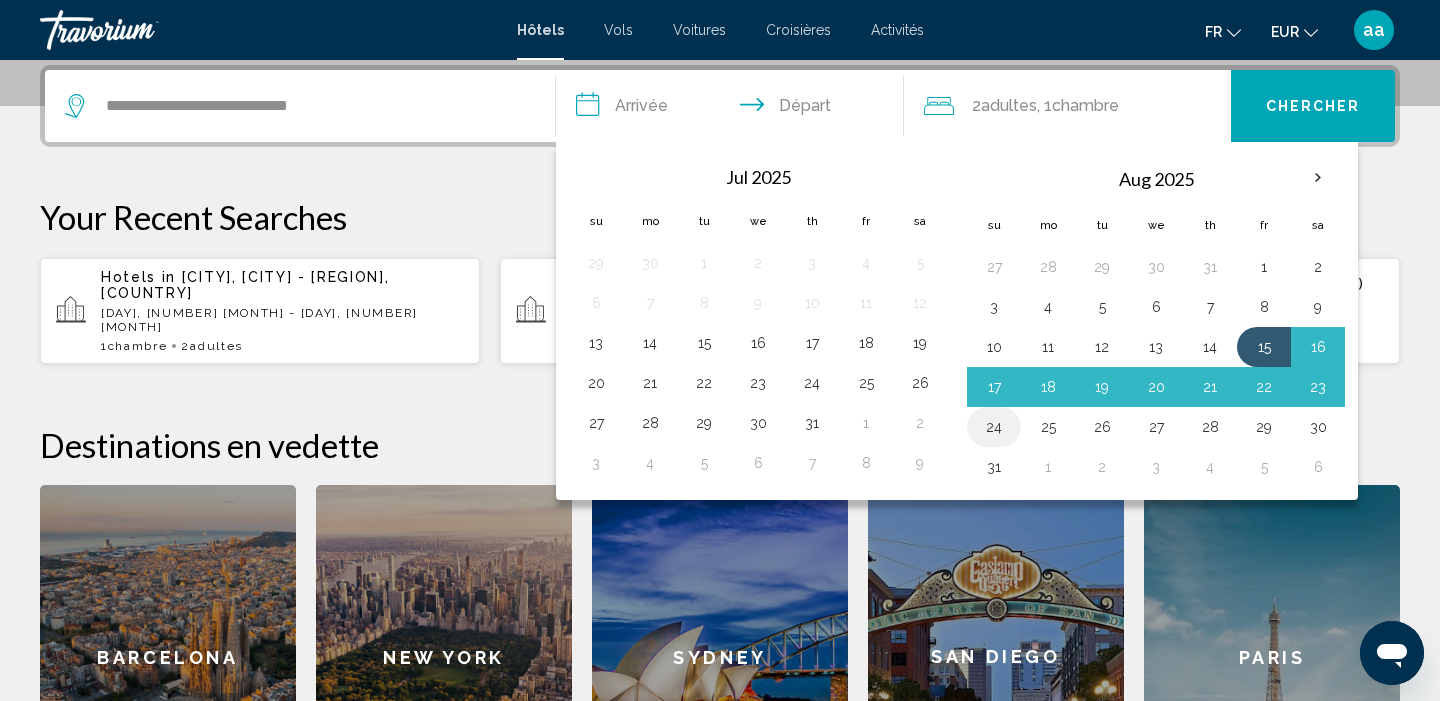 click on "24" at bounding box center (994, 427) 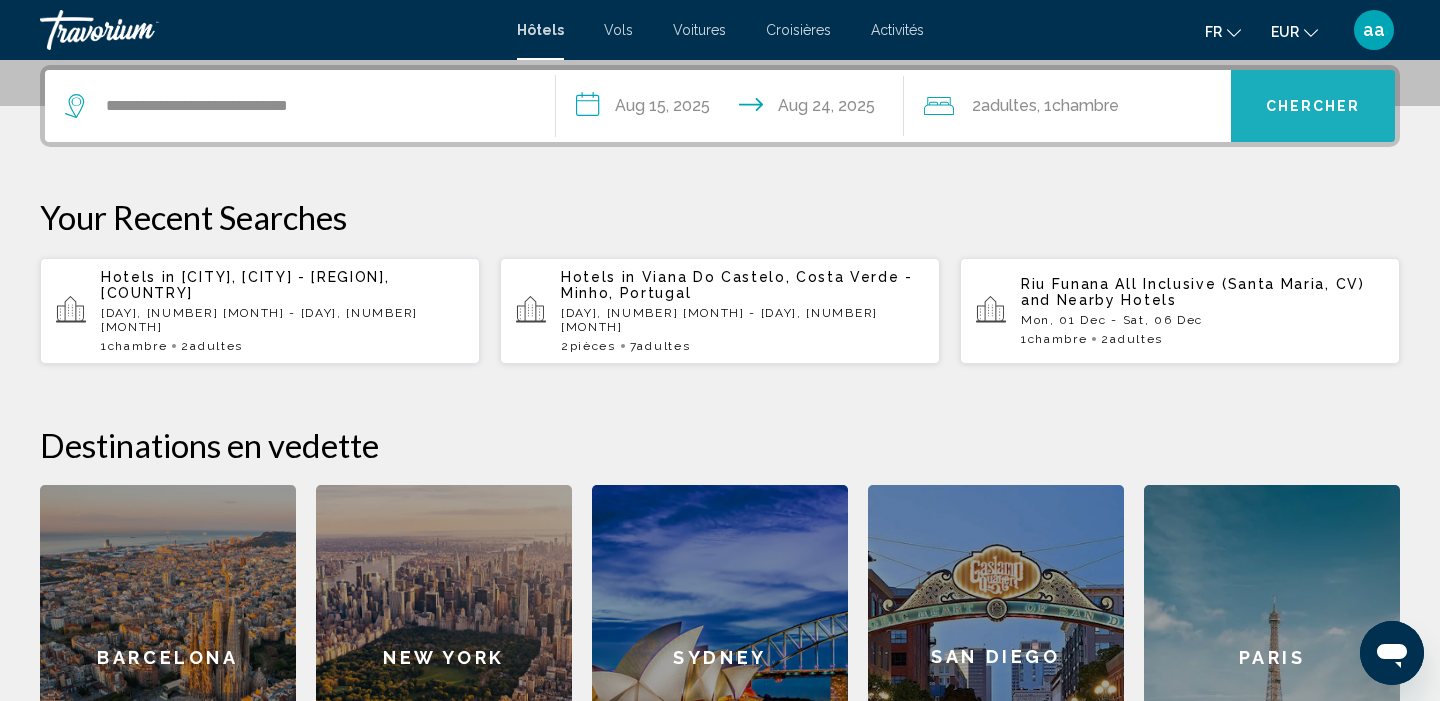 click on "Chercher" at bounding box center [1313, 106] 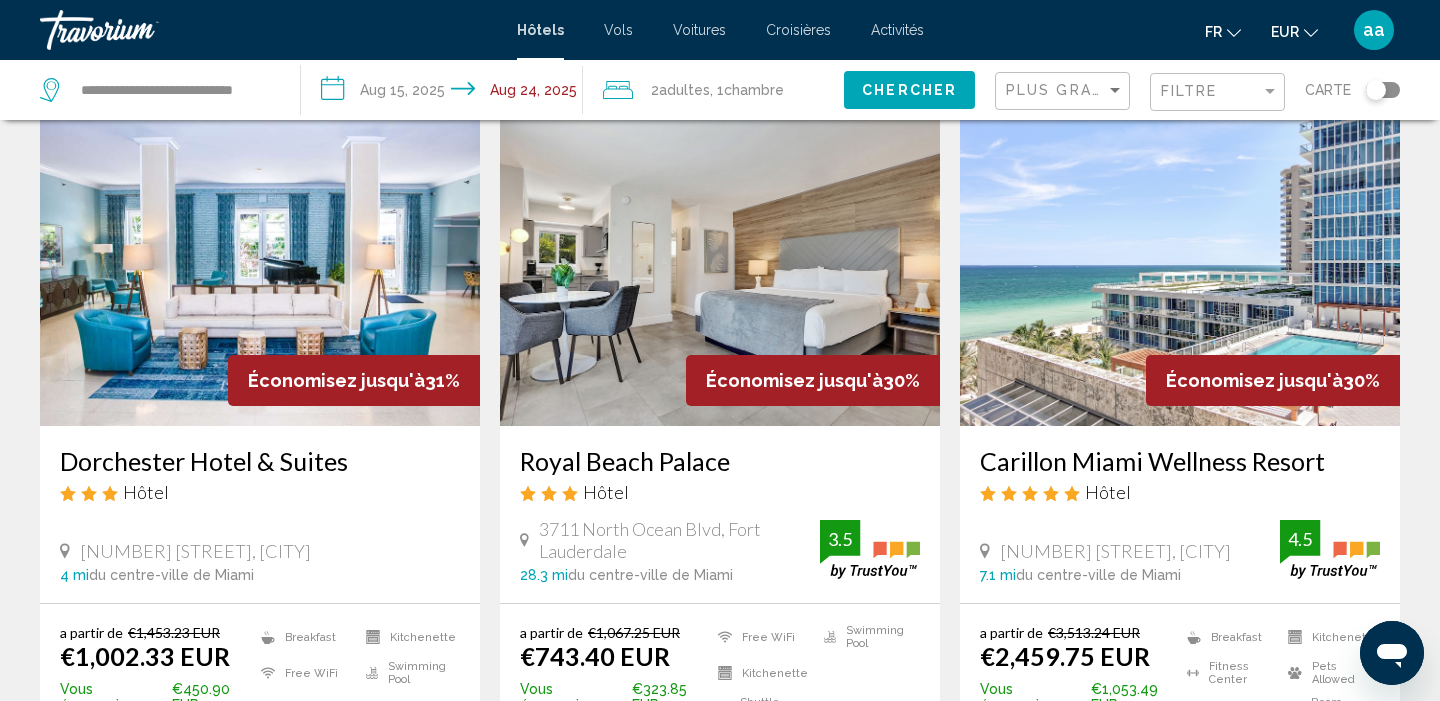 scroll, scrollTop: 2870, scrollLeft: 0, axis: vertical 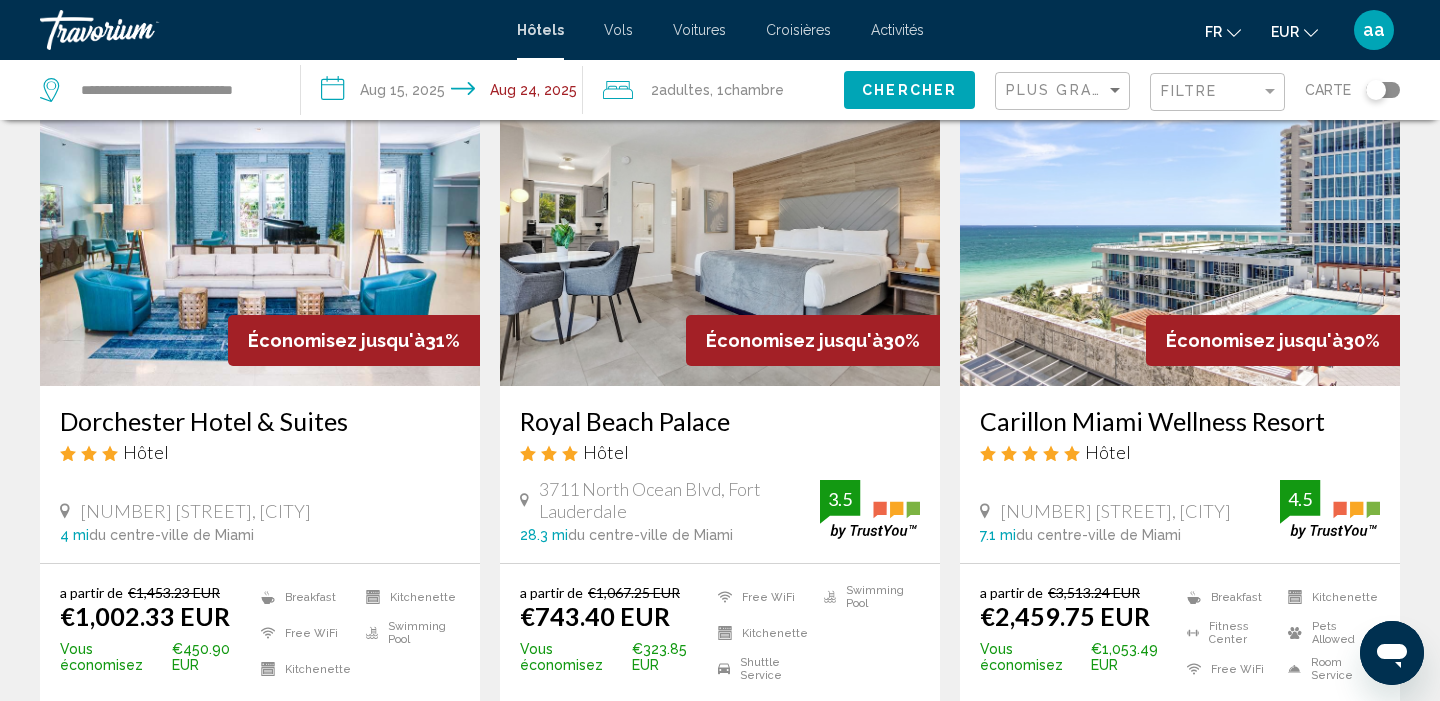 click on "2" at bounding box center (580, 830) 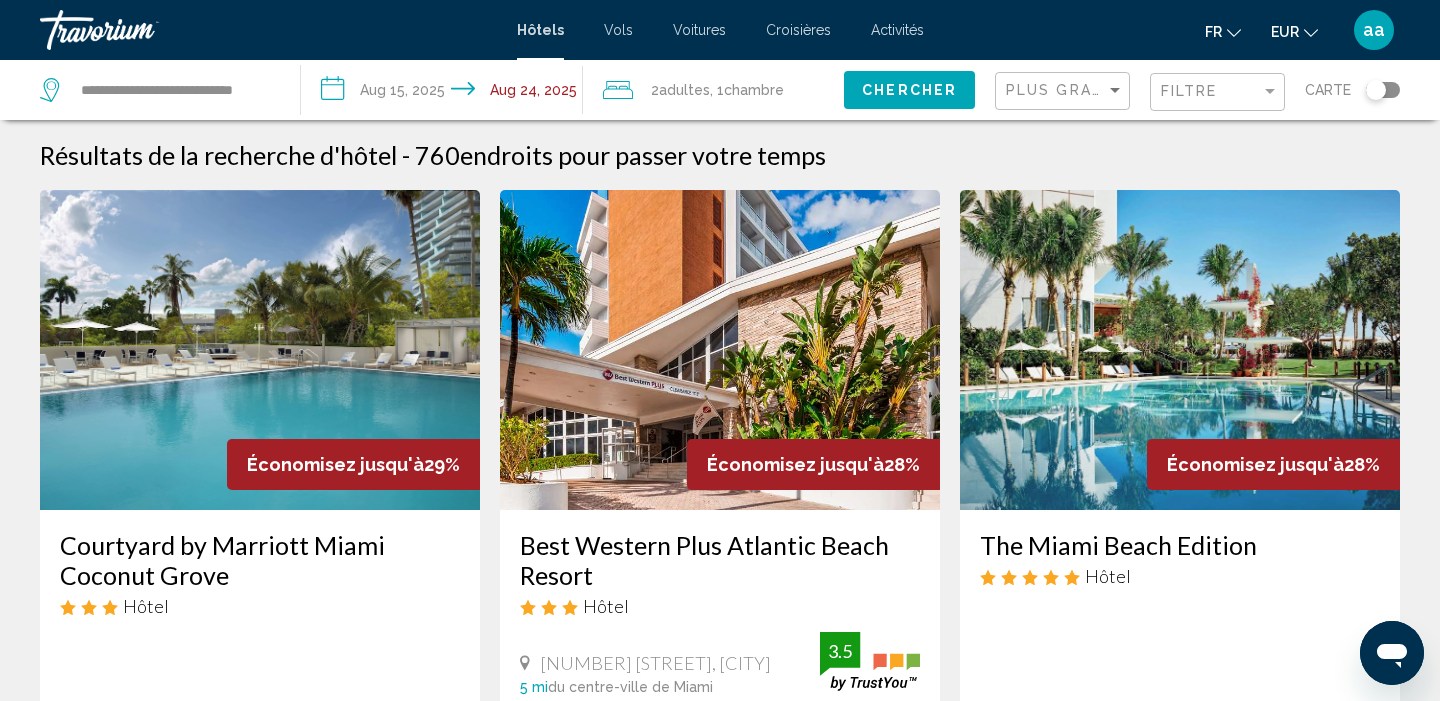 scroll, scrollTop: 0, scrollLeft: 0, axis: both 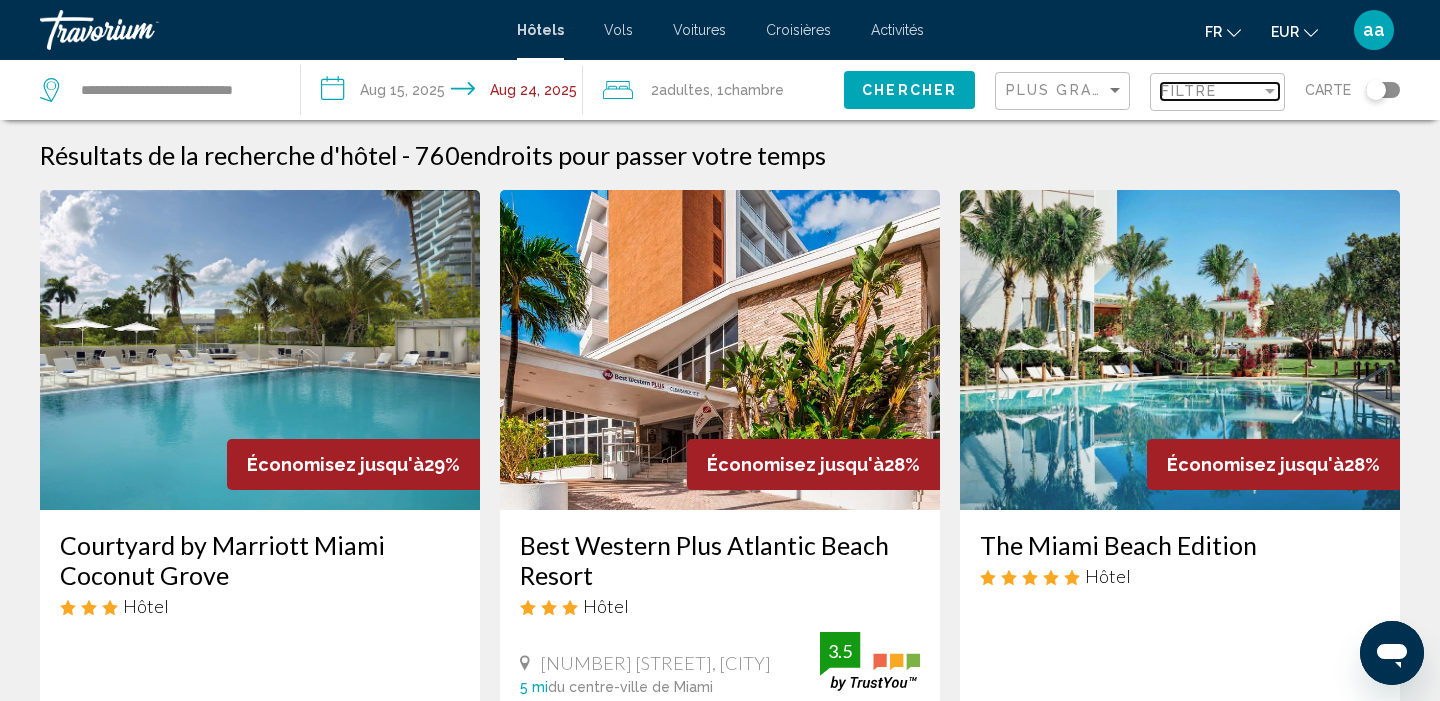 click on "Filtre" at bounding box center (1211, 91) 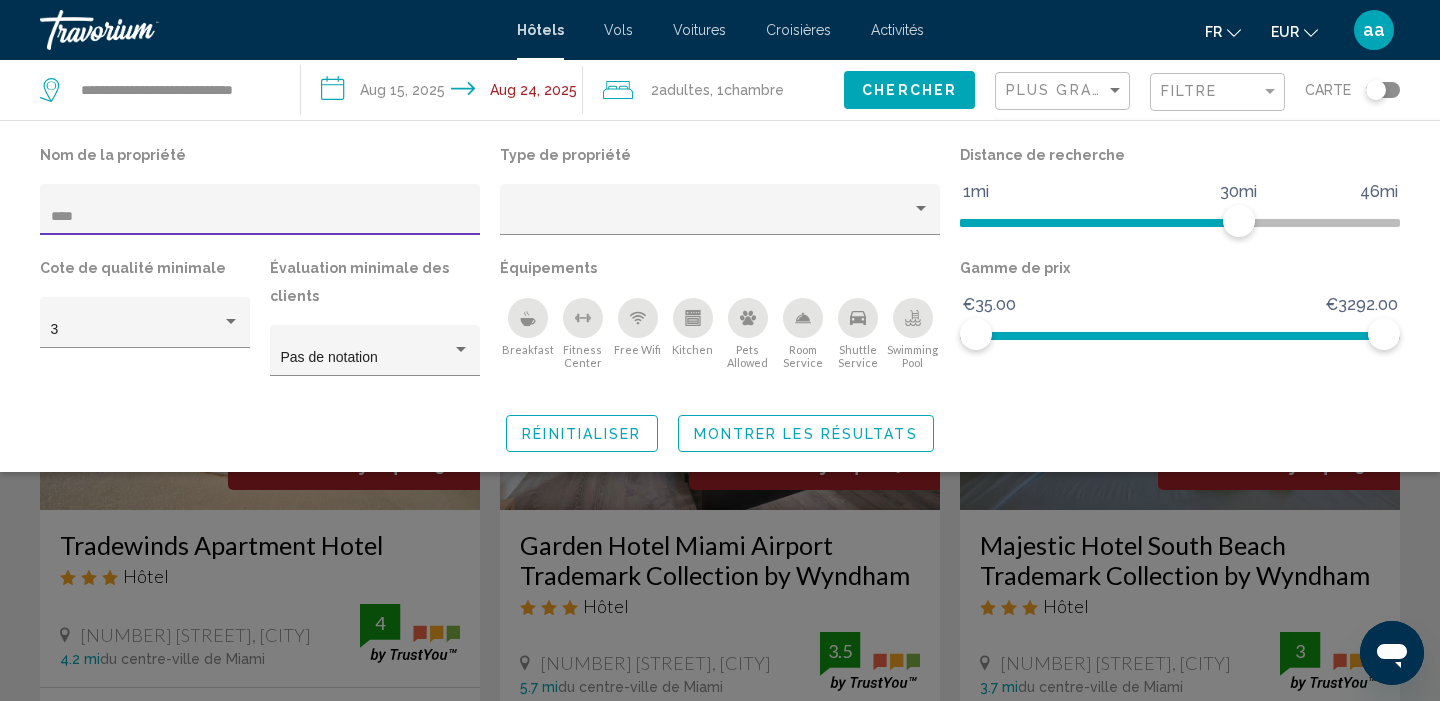 type on "****" 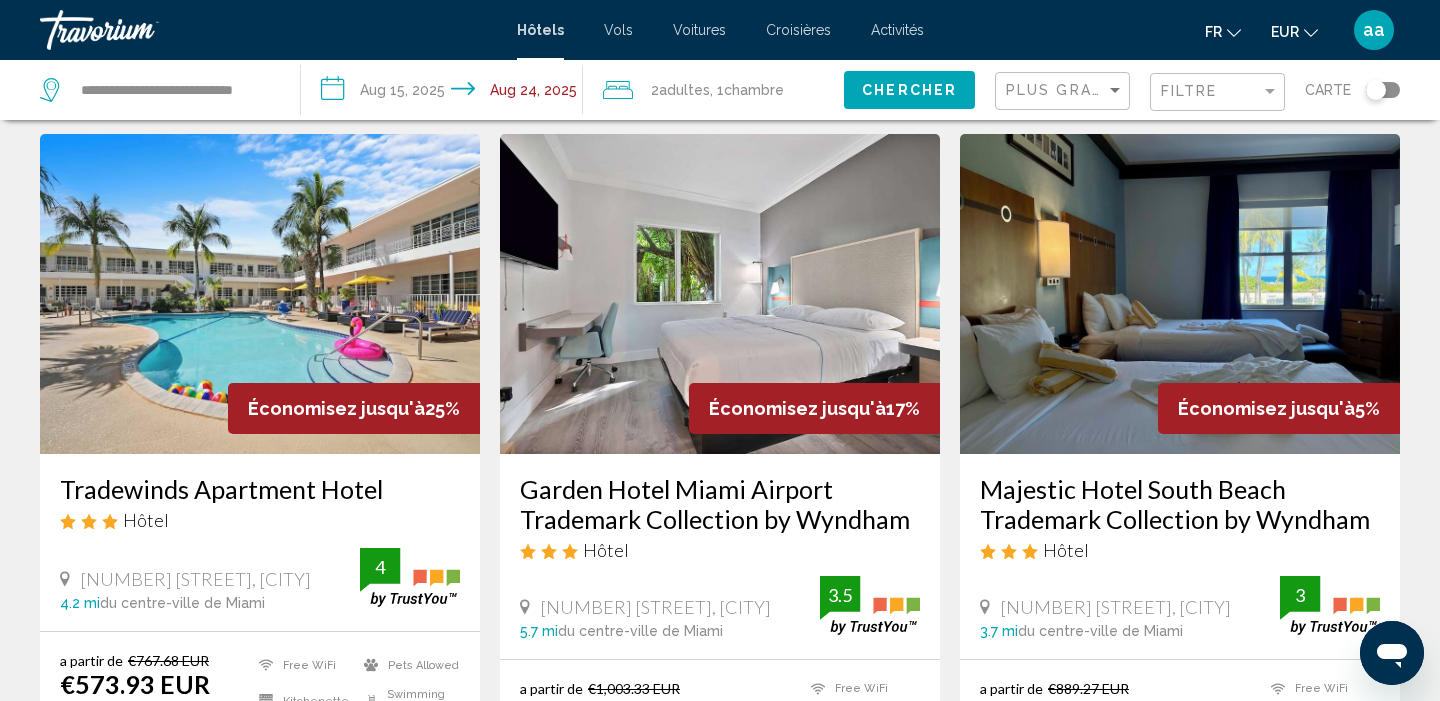 scroll, scrollTop: 266, scrollLeft: 0, axis: vertical 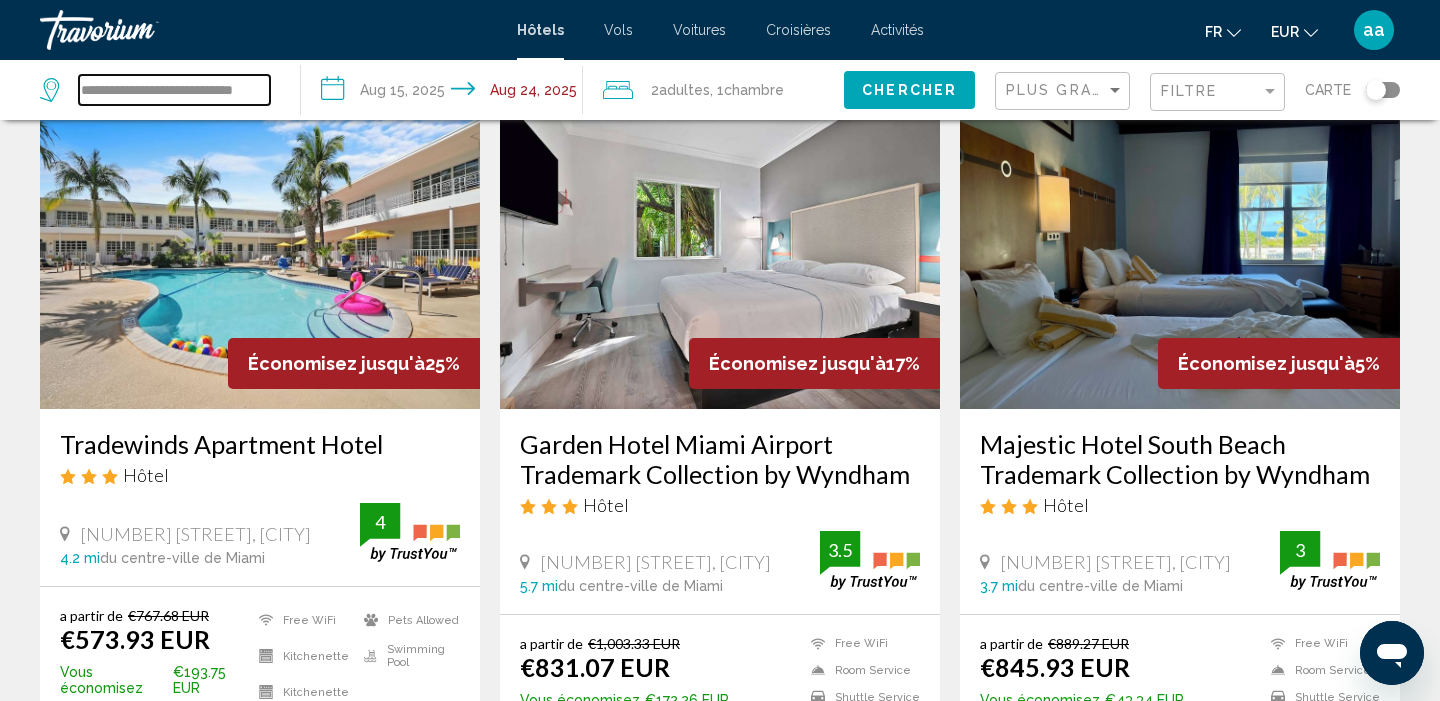 click on "**********" at bounding box center [174, 90] 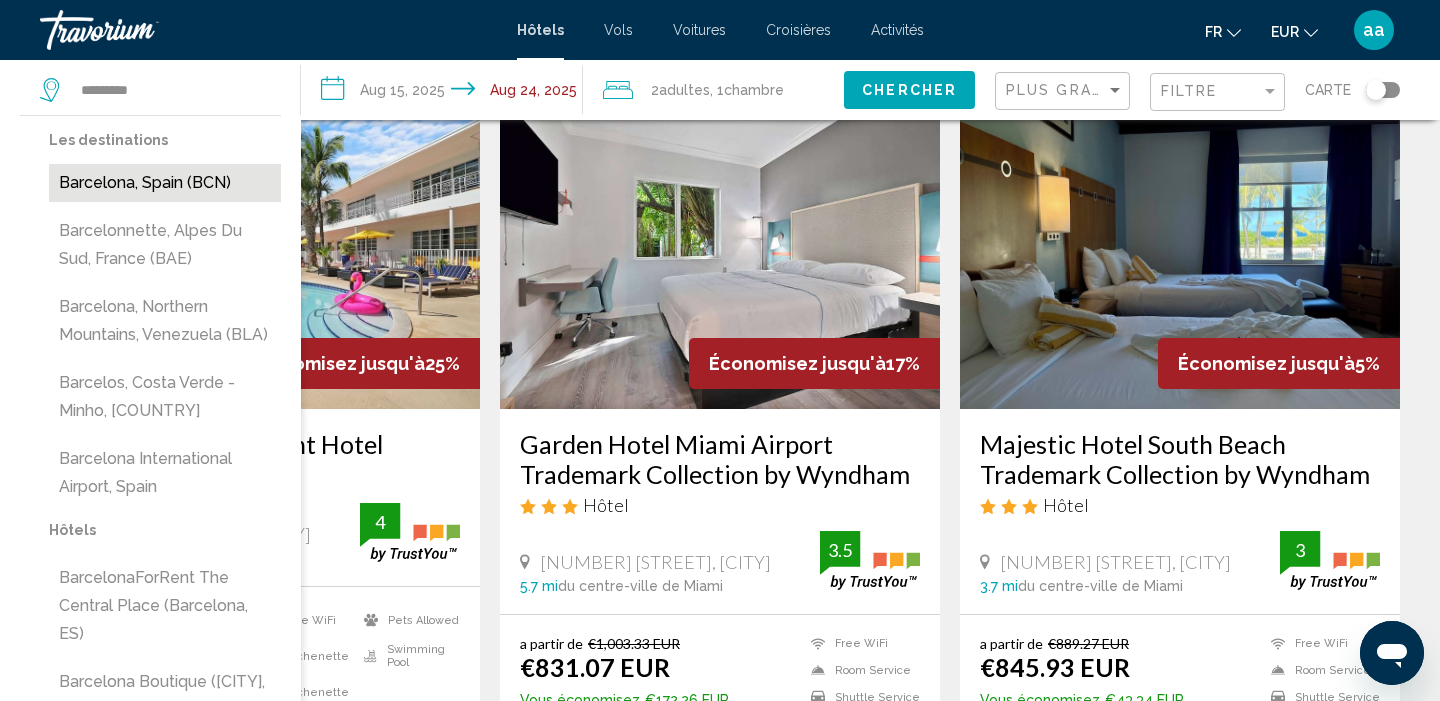 drag, startPoint x: 185, startPoint y: 89, endPoint x: 122, endPoint y: 183, distance: 113.15918 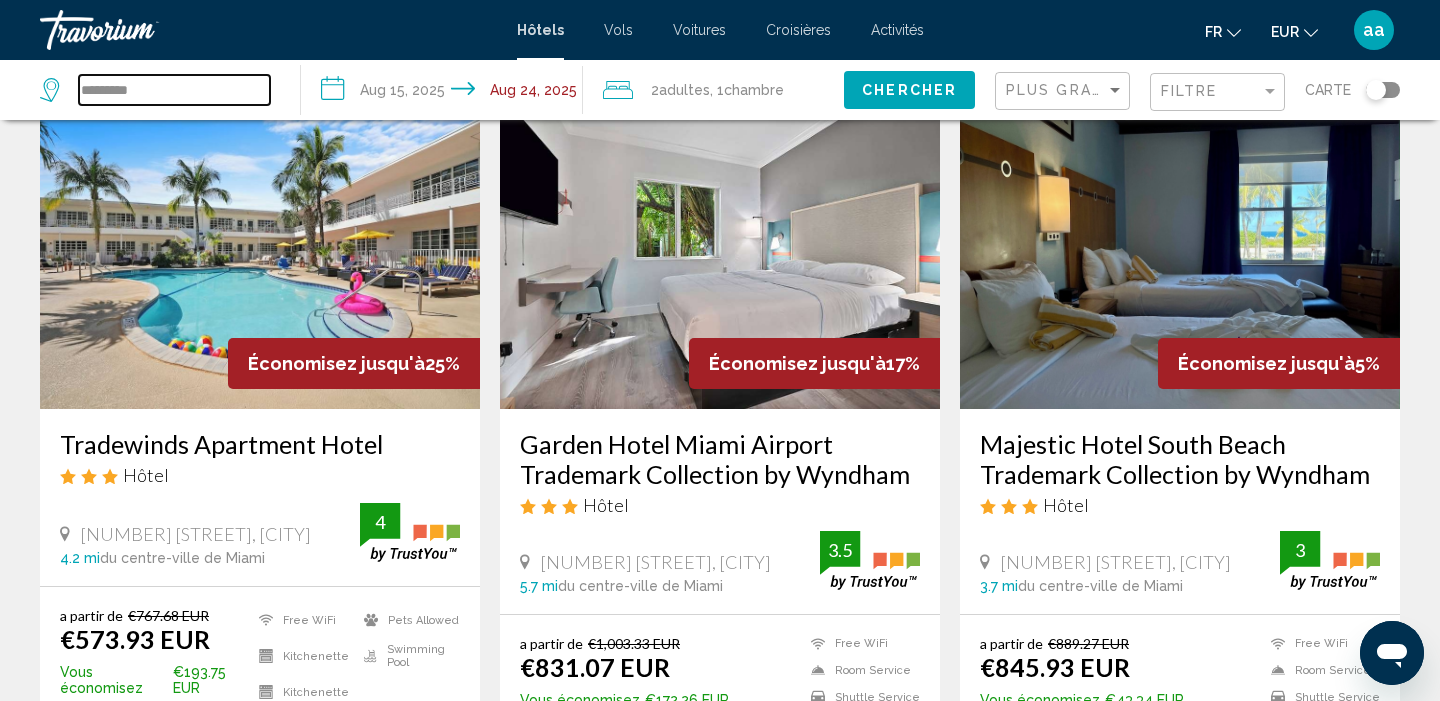 type on "**********" 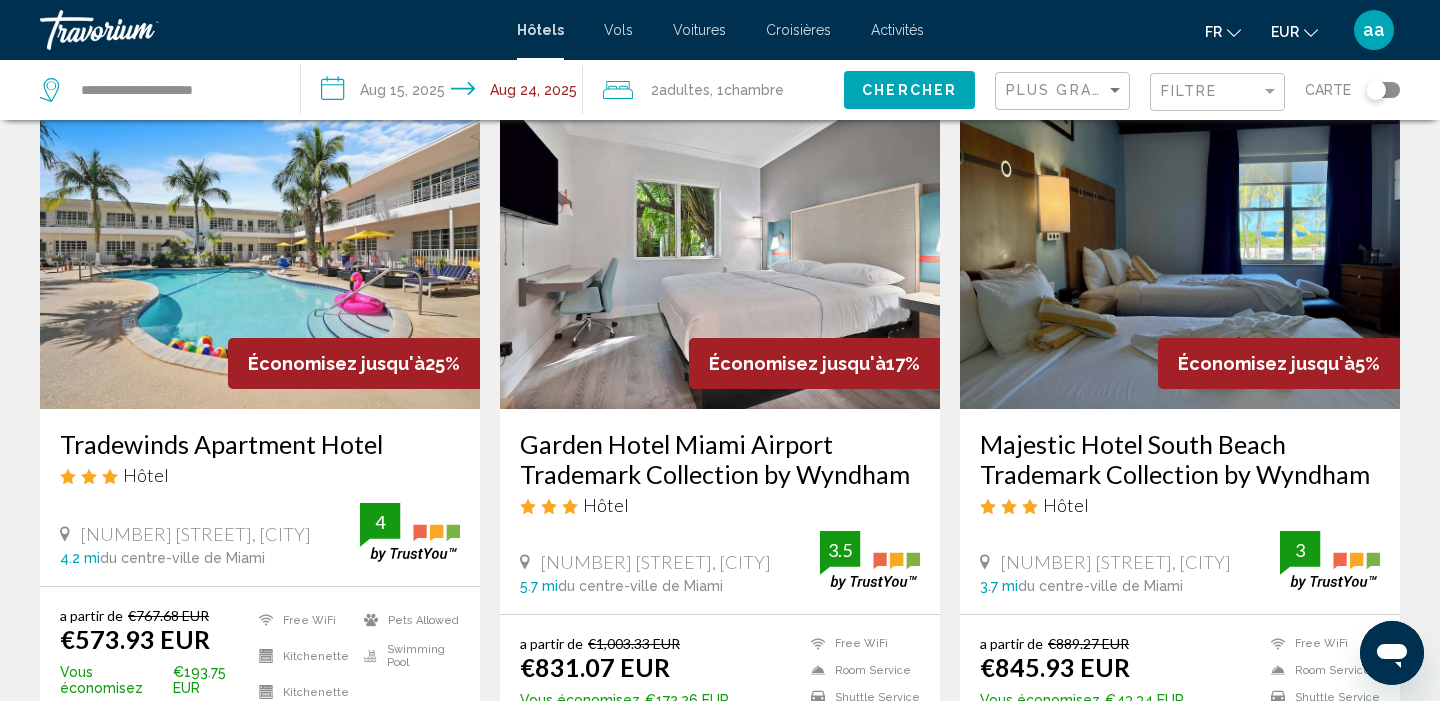 click on "**********" at bounding box center (445, 93) 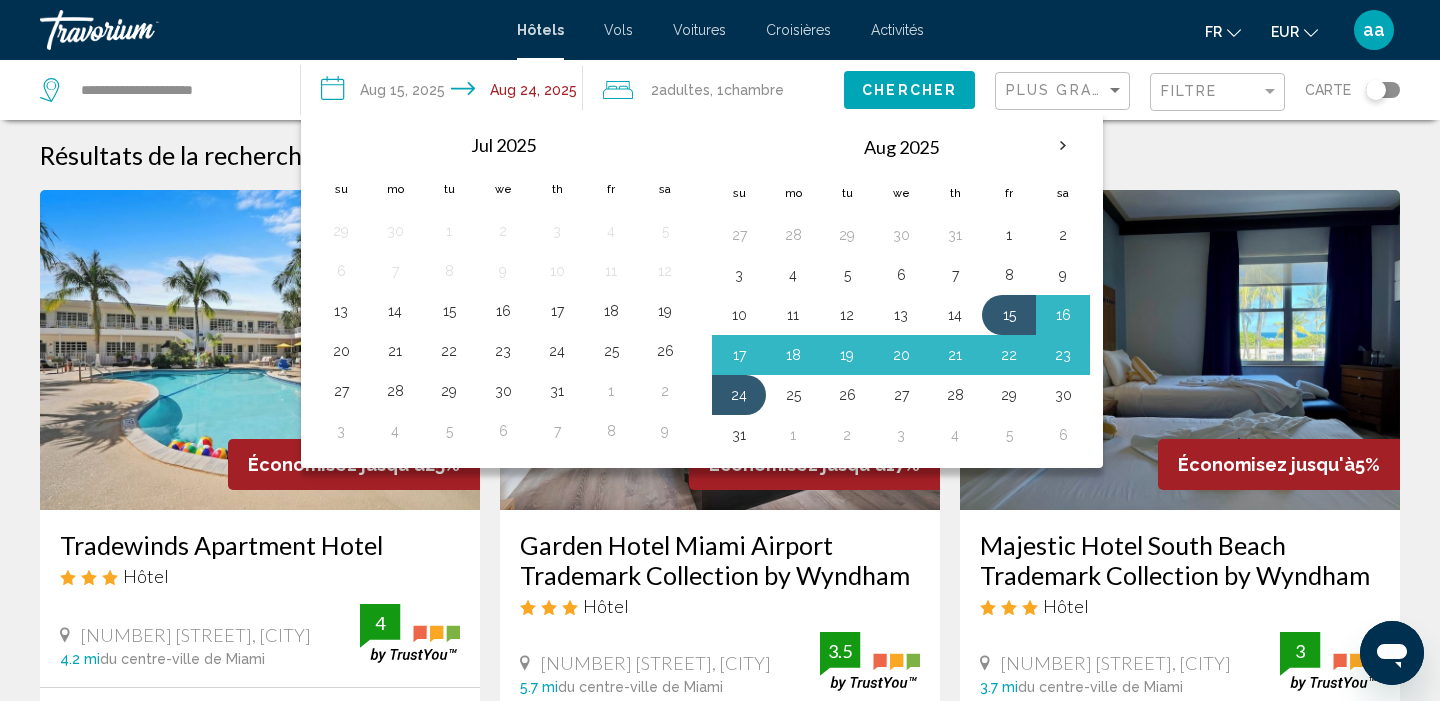 scroll, scrollTop: 0, scrollLeft: 0, axis: both 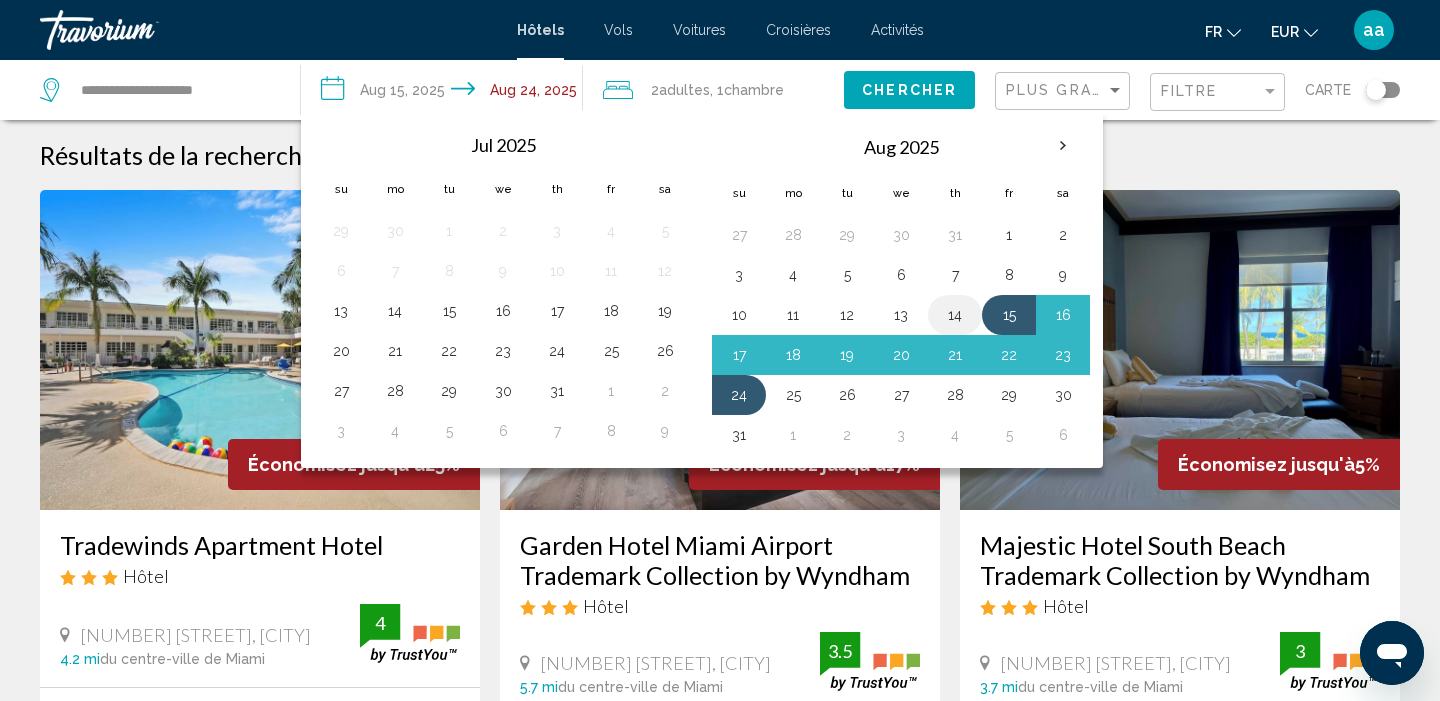 click on "14" at bounding box center [955, 315] 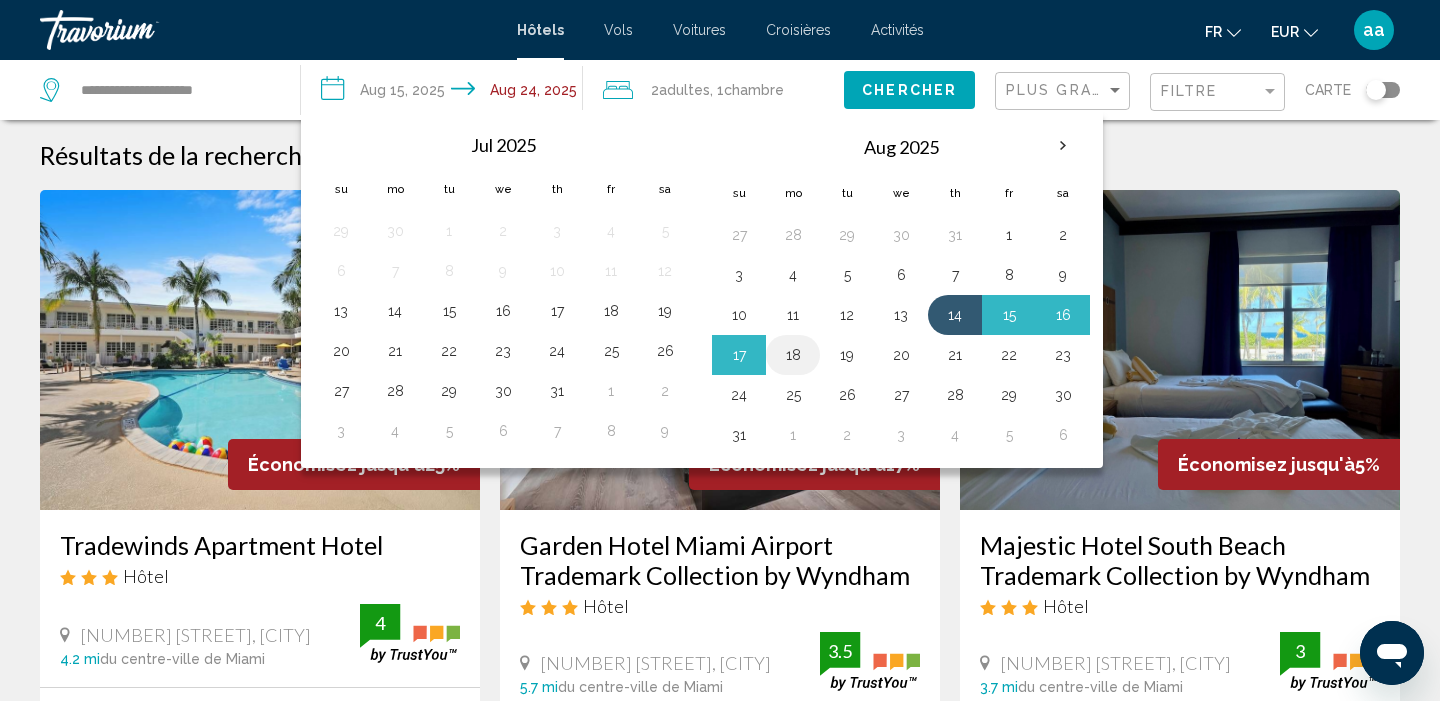 click on "18" at bounding box center [793, 355] 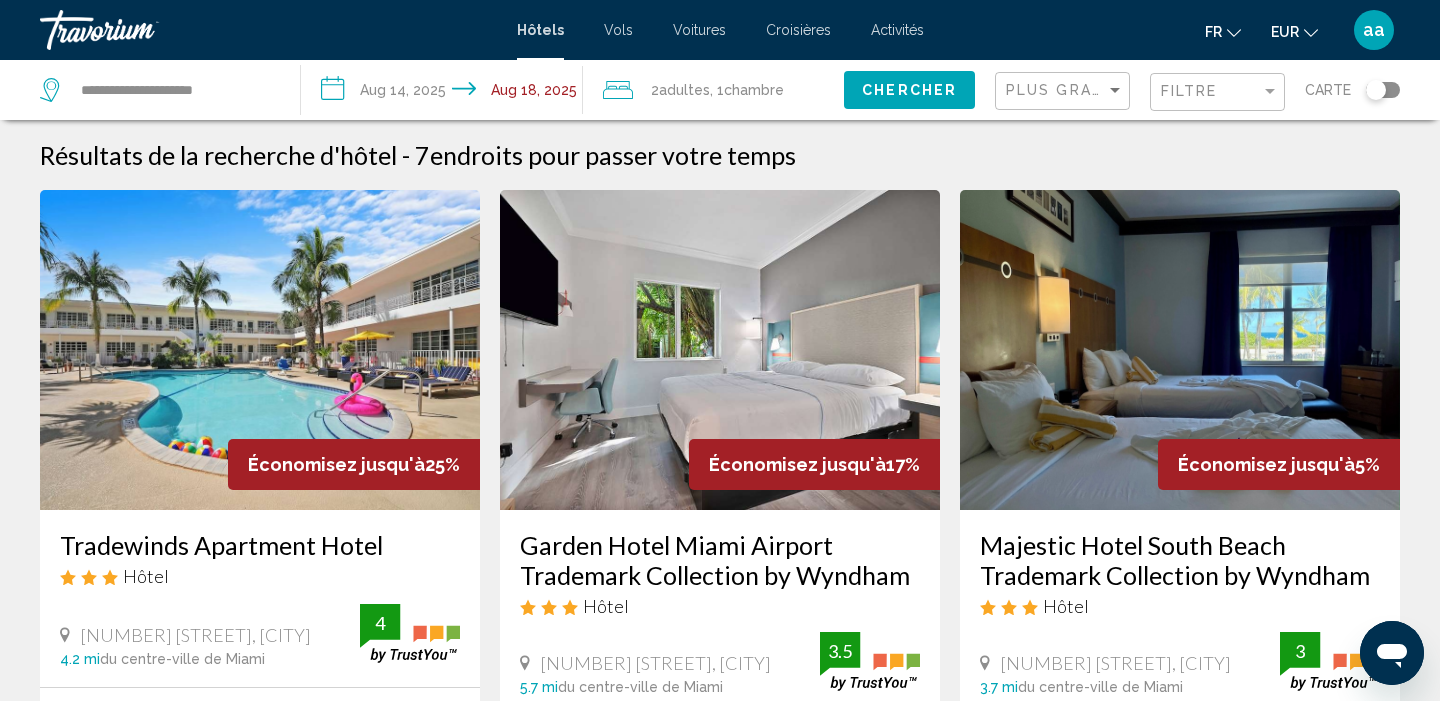 click on ", 1  Chambre pièces" 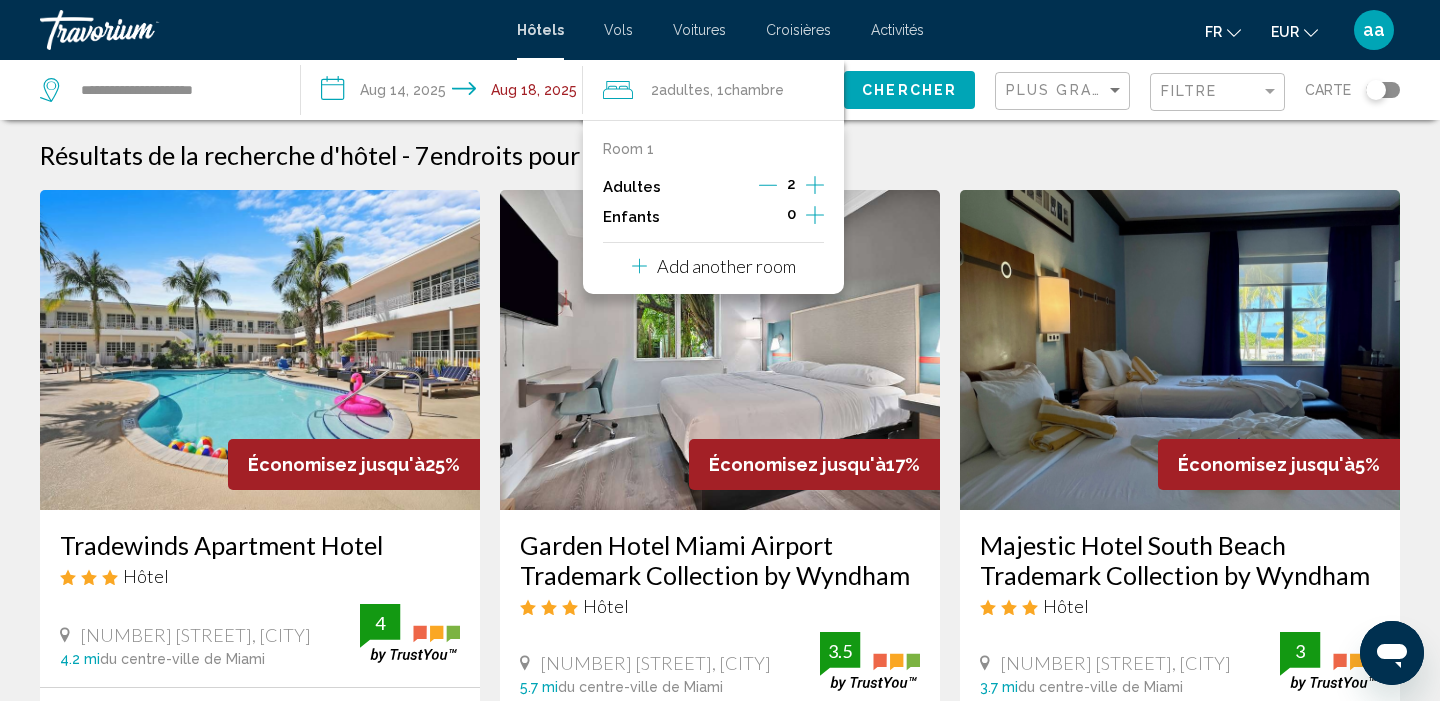 click 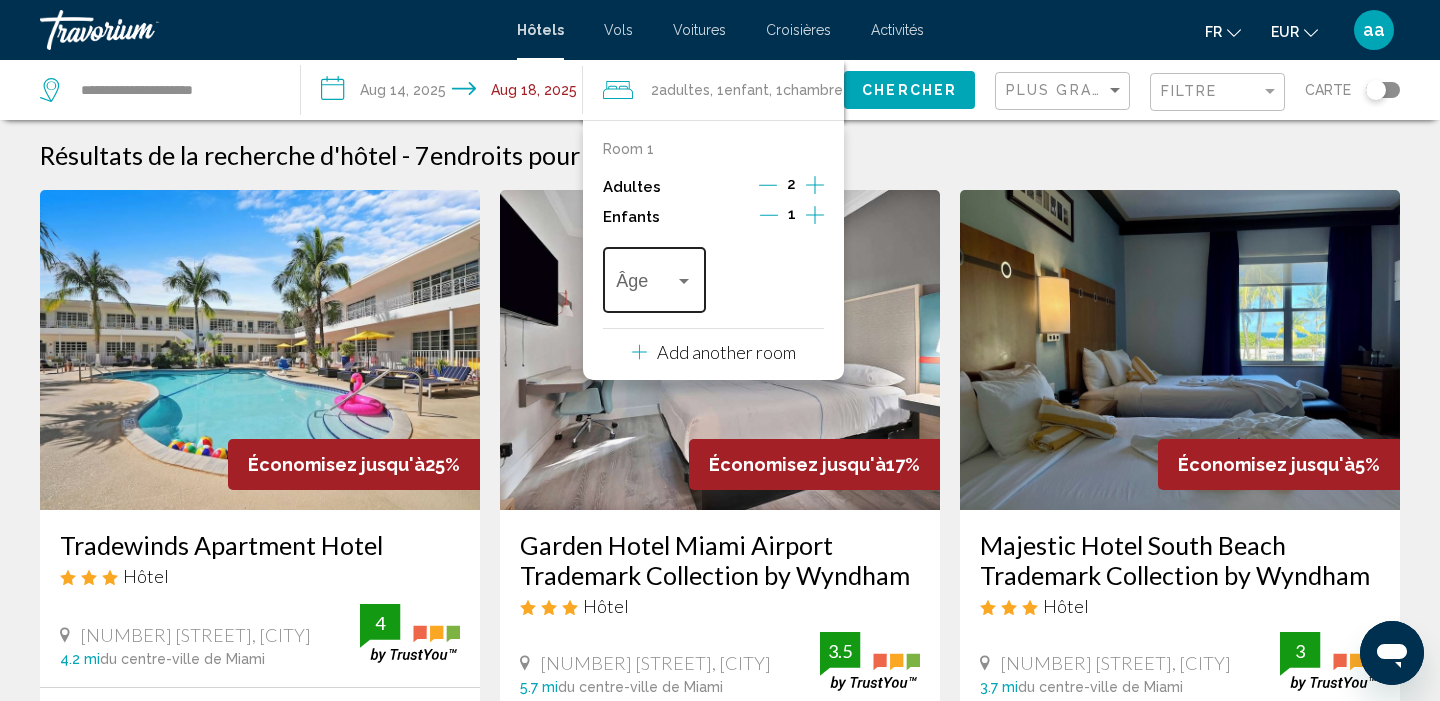 click at bounding box center [645, 285] 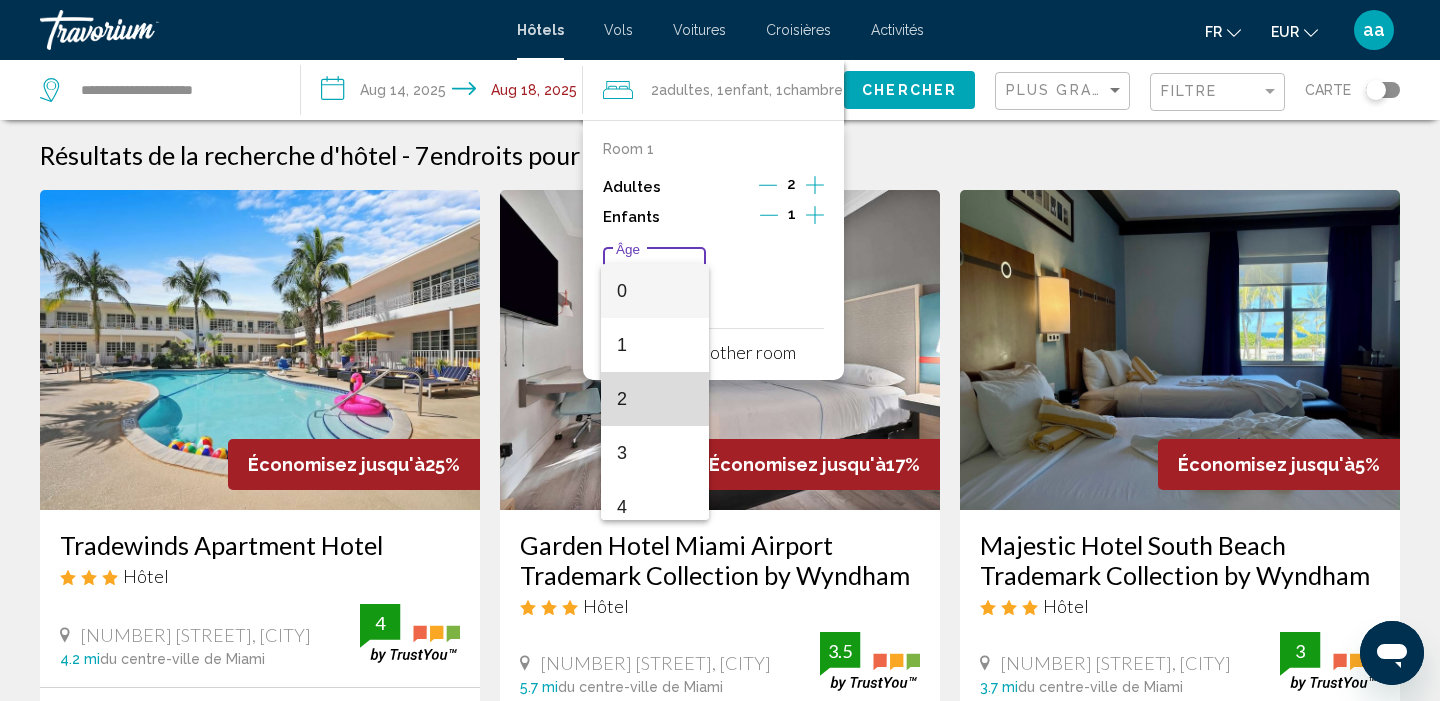 click on "2" at bounding box center [655, 399] 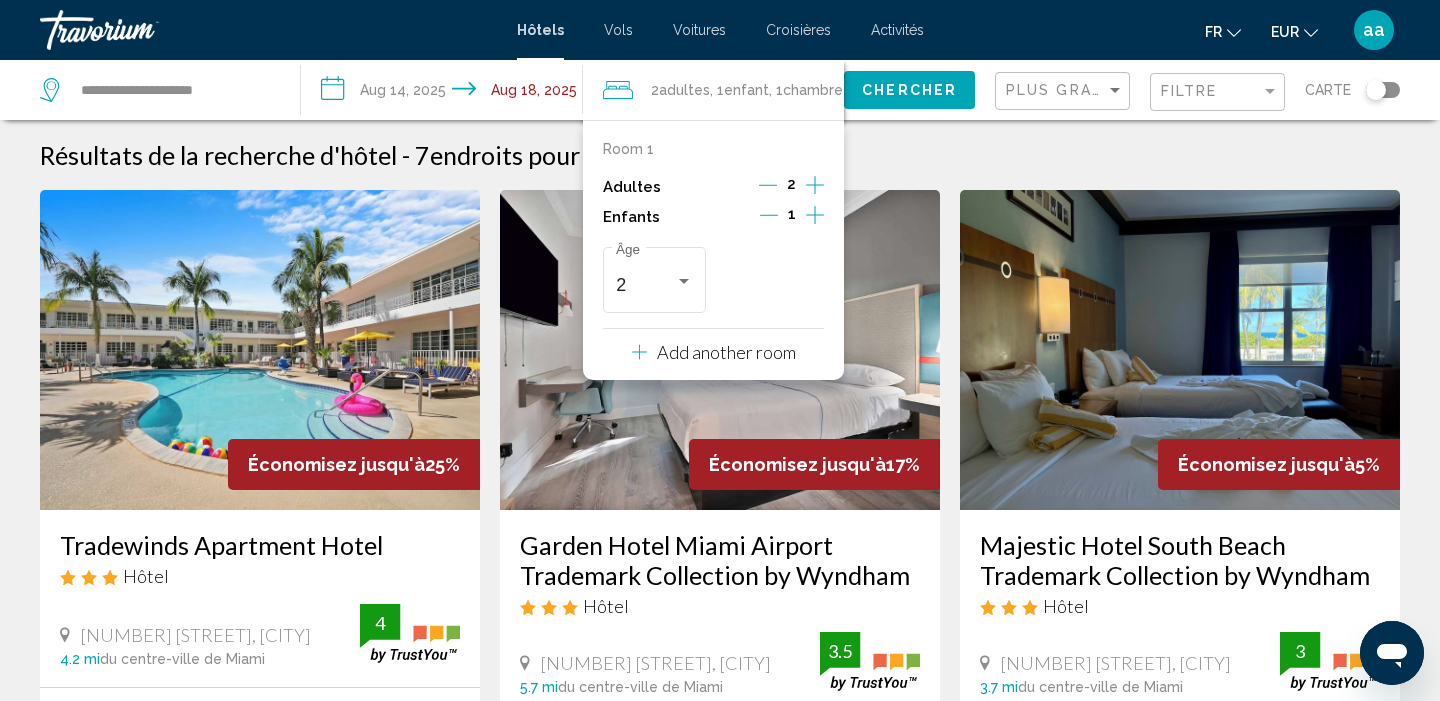 click on "Add another room" at bounding box center [726, 352] 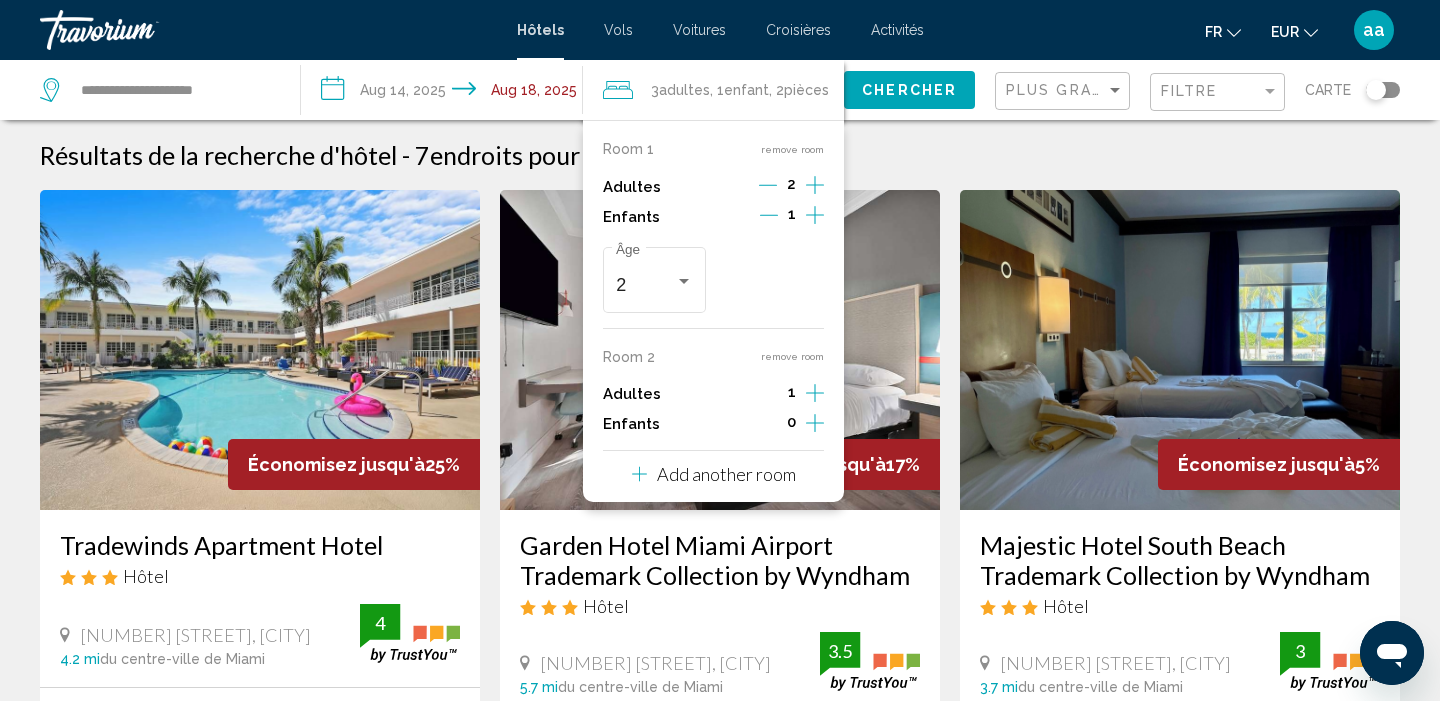 click on "remove room" at bounding box center [792, 356] 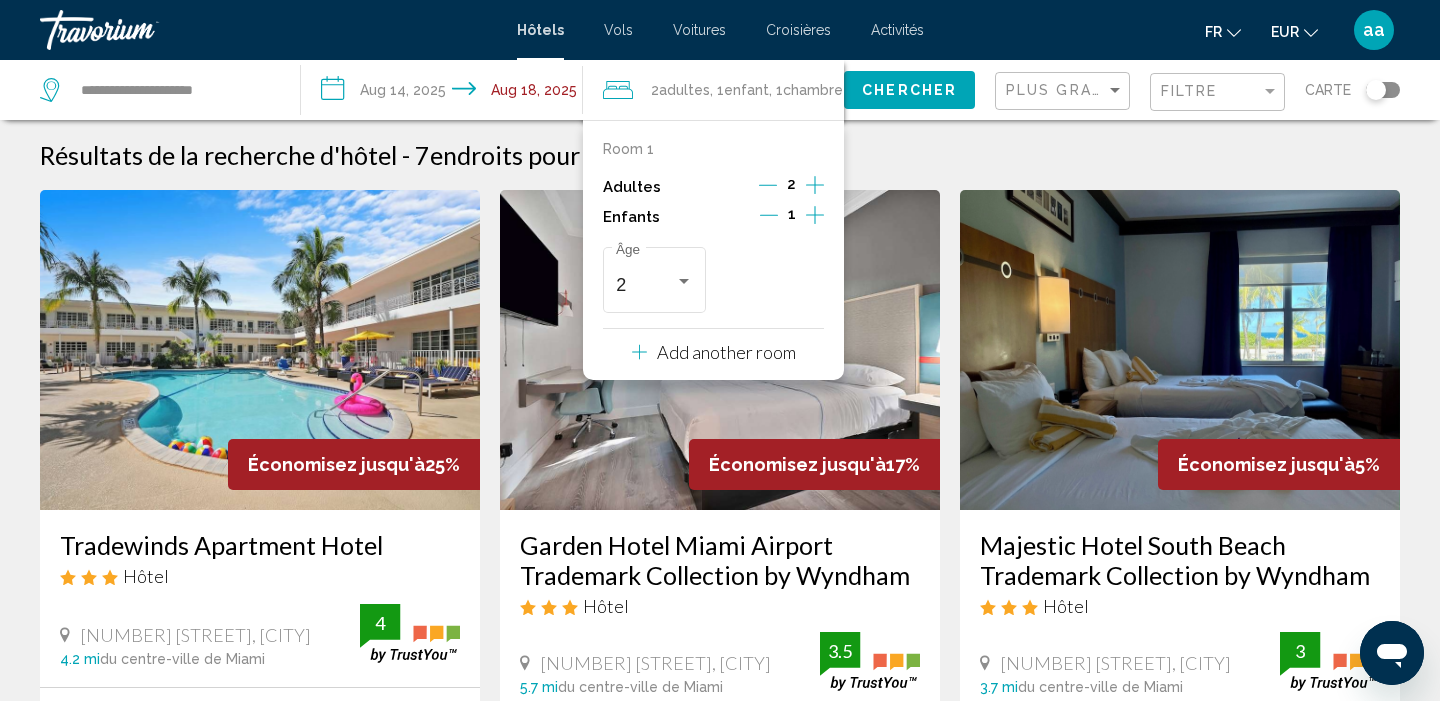 click 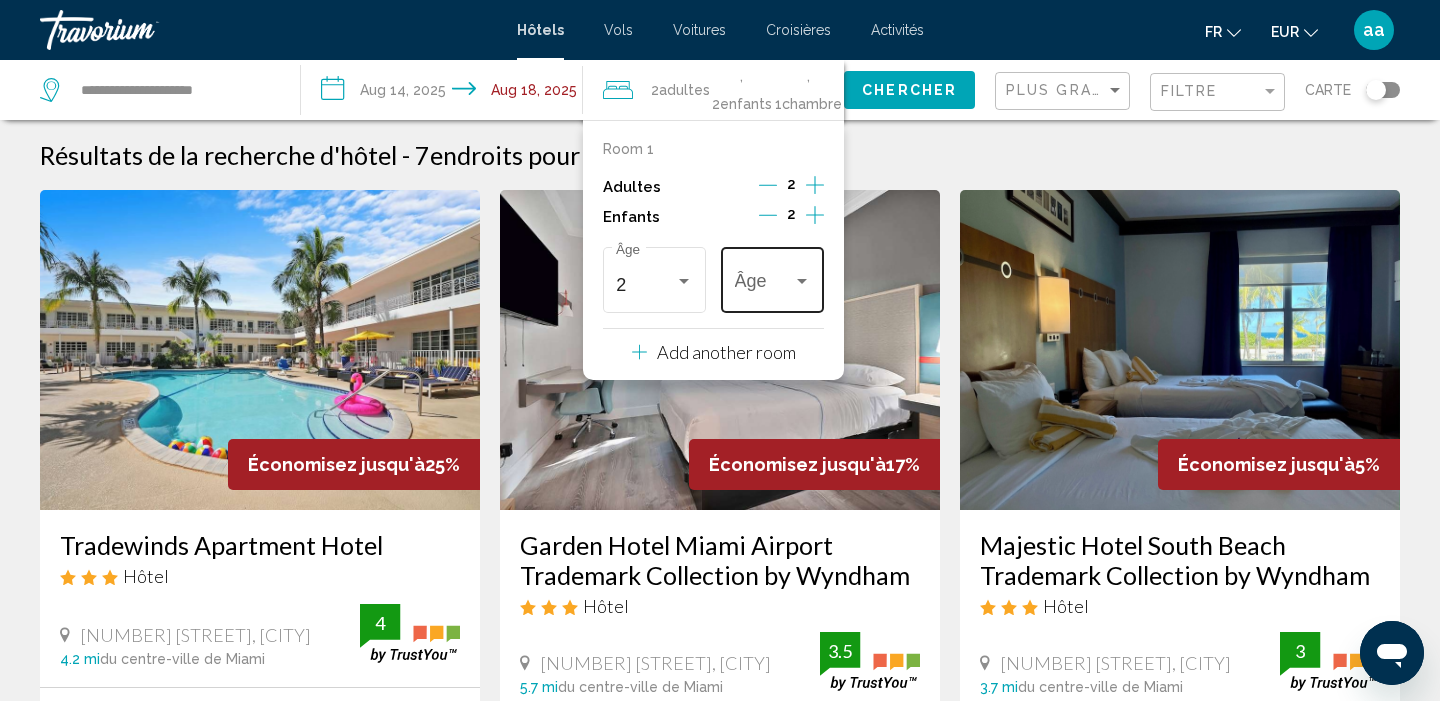click at bounding box center (764, 285) 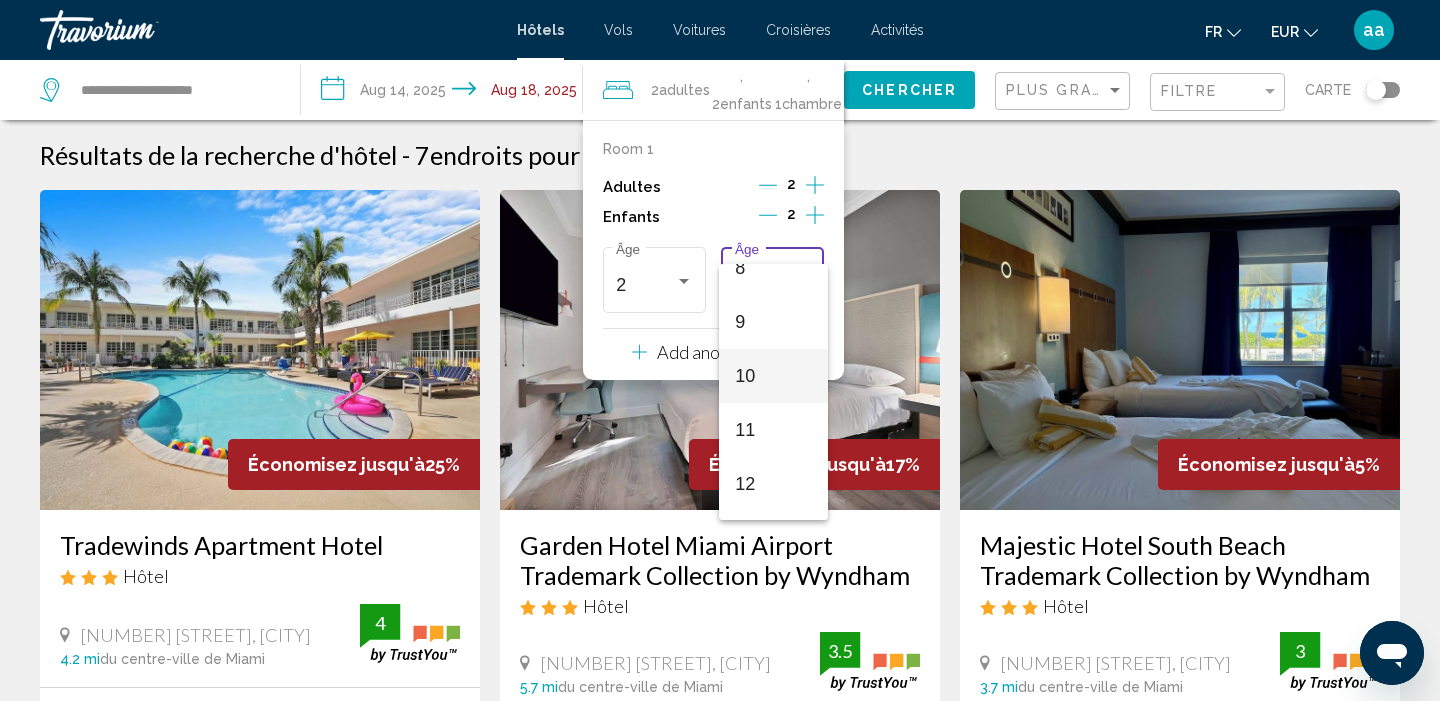 scroll, scrollTop: 458, scrollLeft: 0, axis: vertical 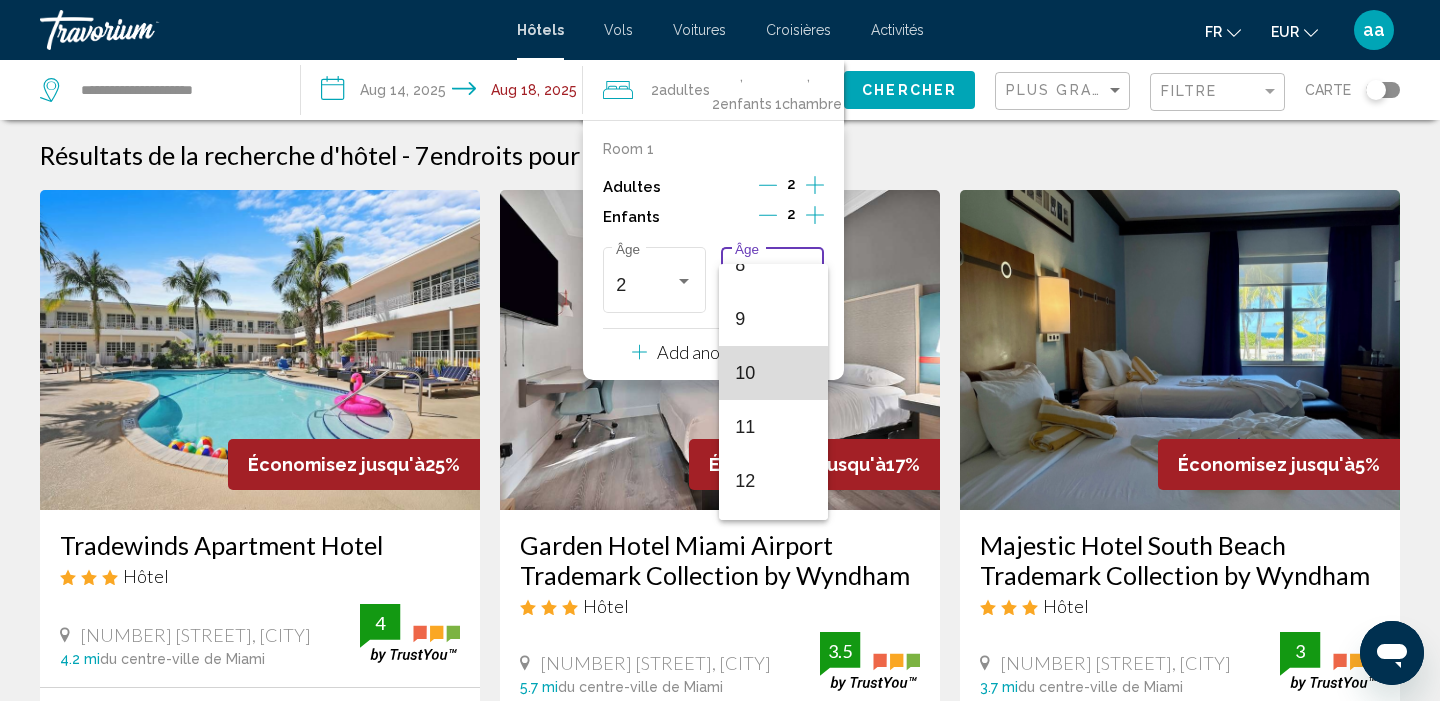 click on "10" at bounding box center [773, 373] 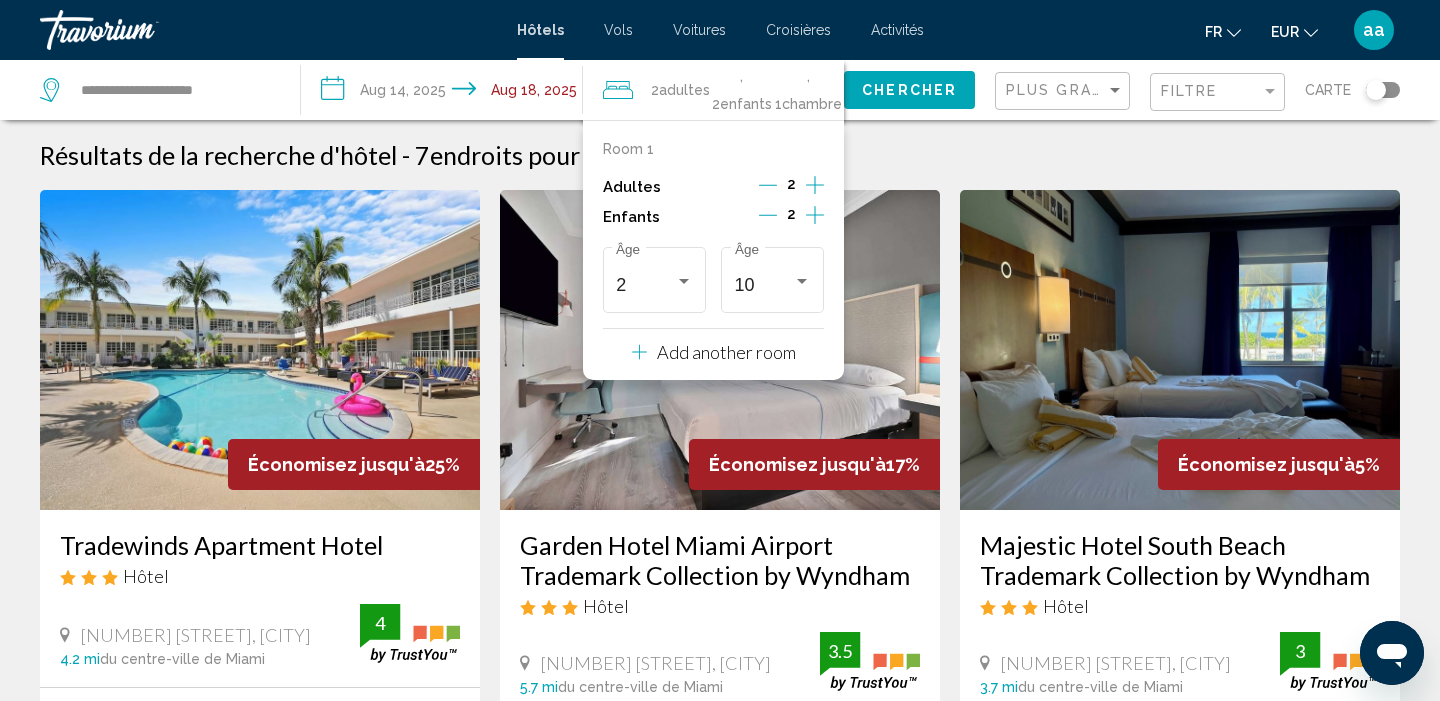 click on "Chercher" 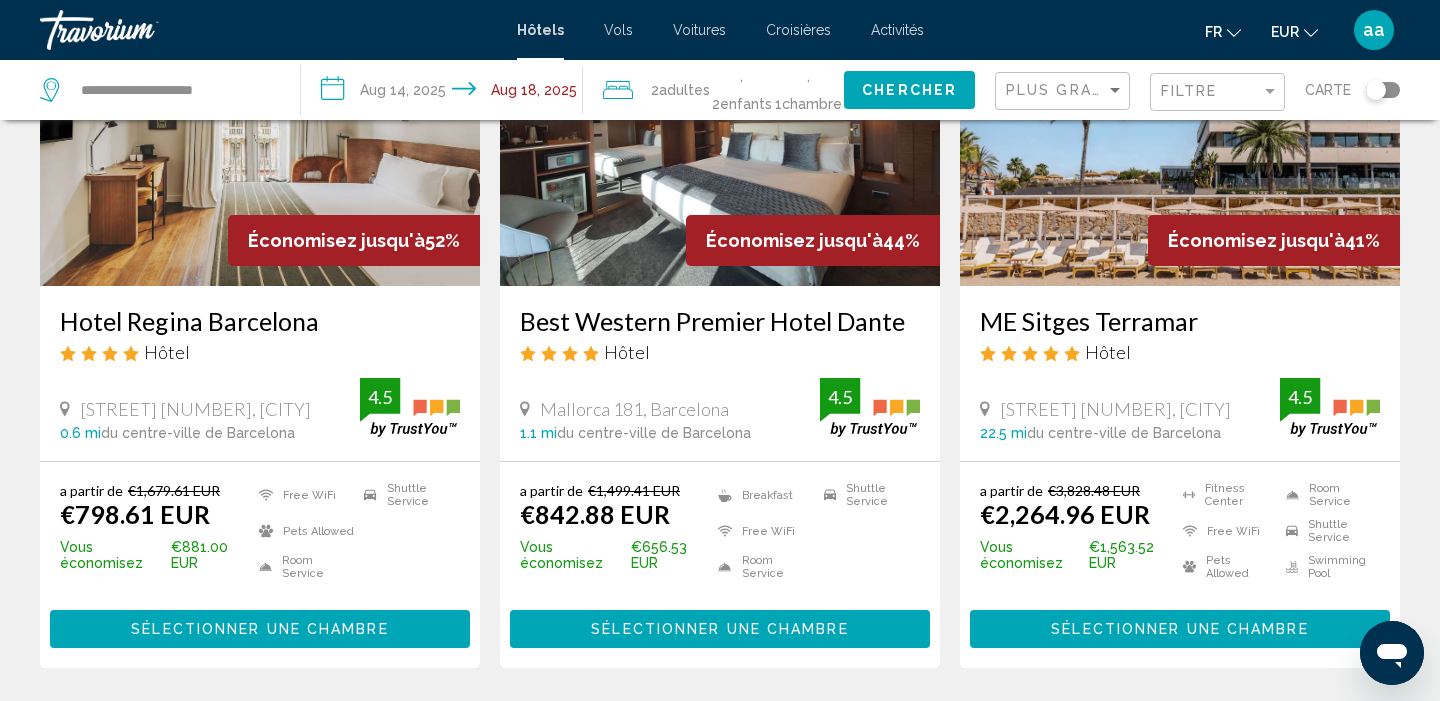 scroll, scrollTop: 211, scrollLeft: 0, axis: vertical 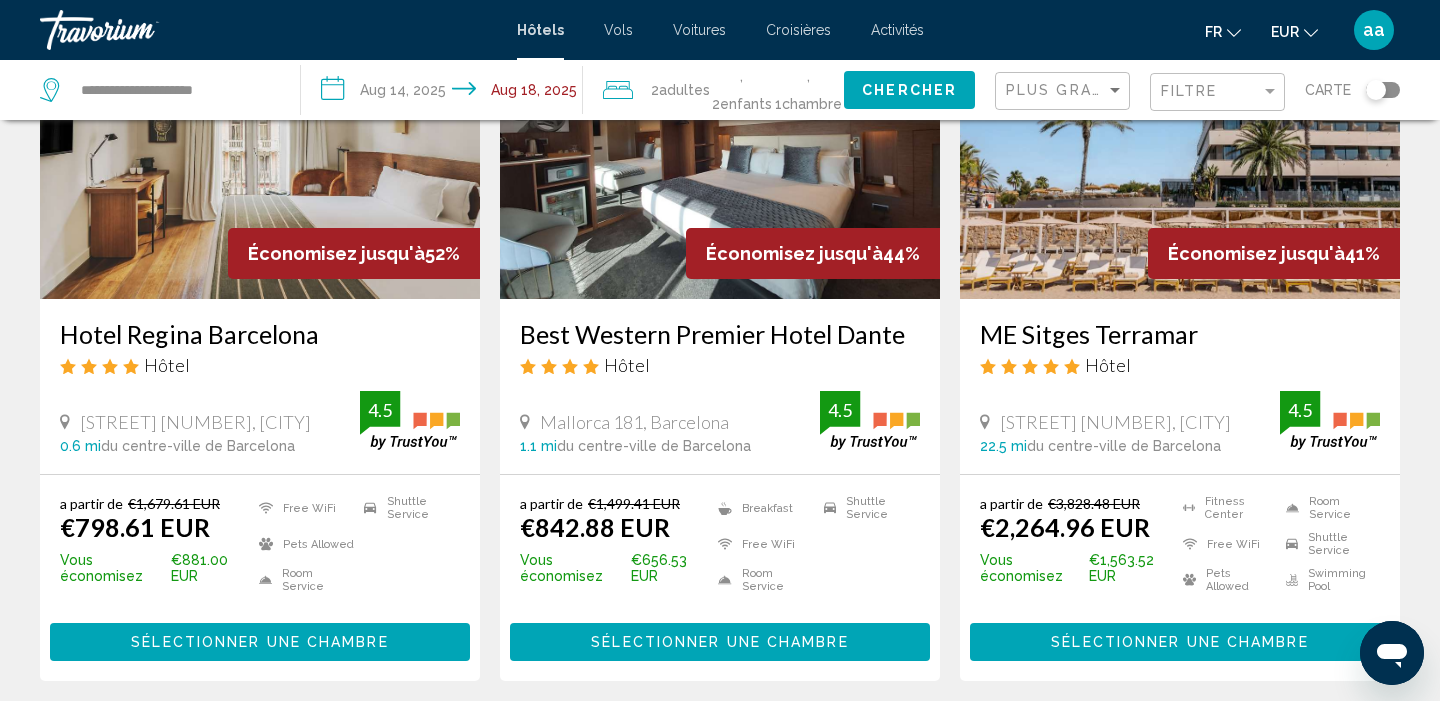 click on "Hotel Regina Barcelona Hôtel" at bounding box center [260, 355] 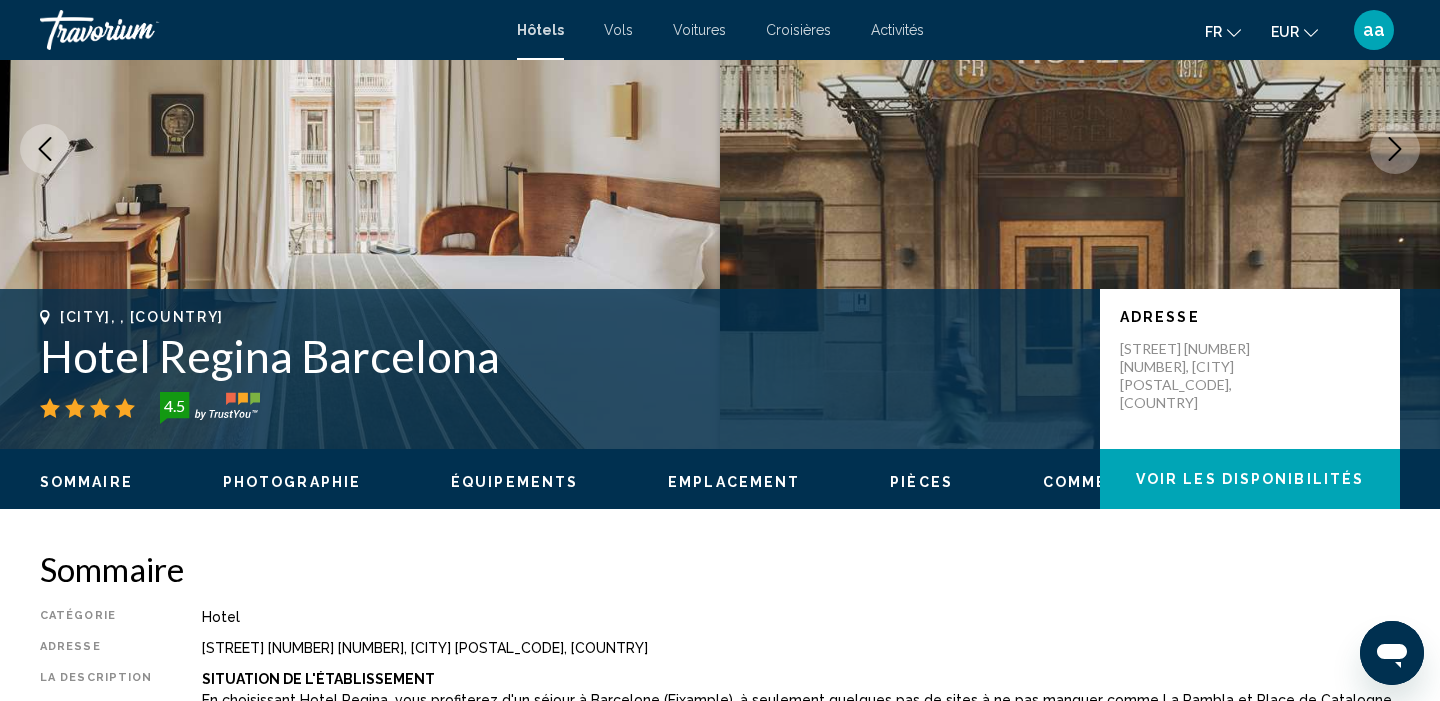 scroll, scrollTop: 0, scrollLeft: 0, axis: both 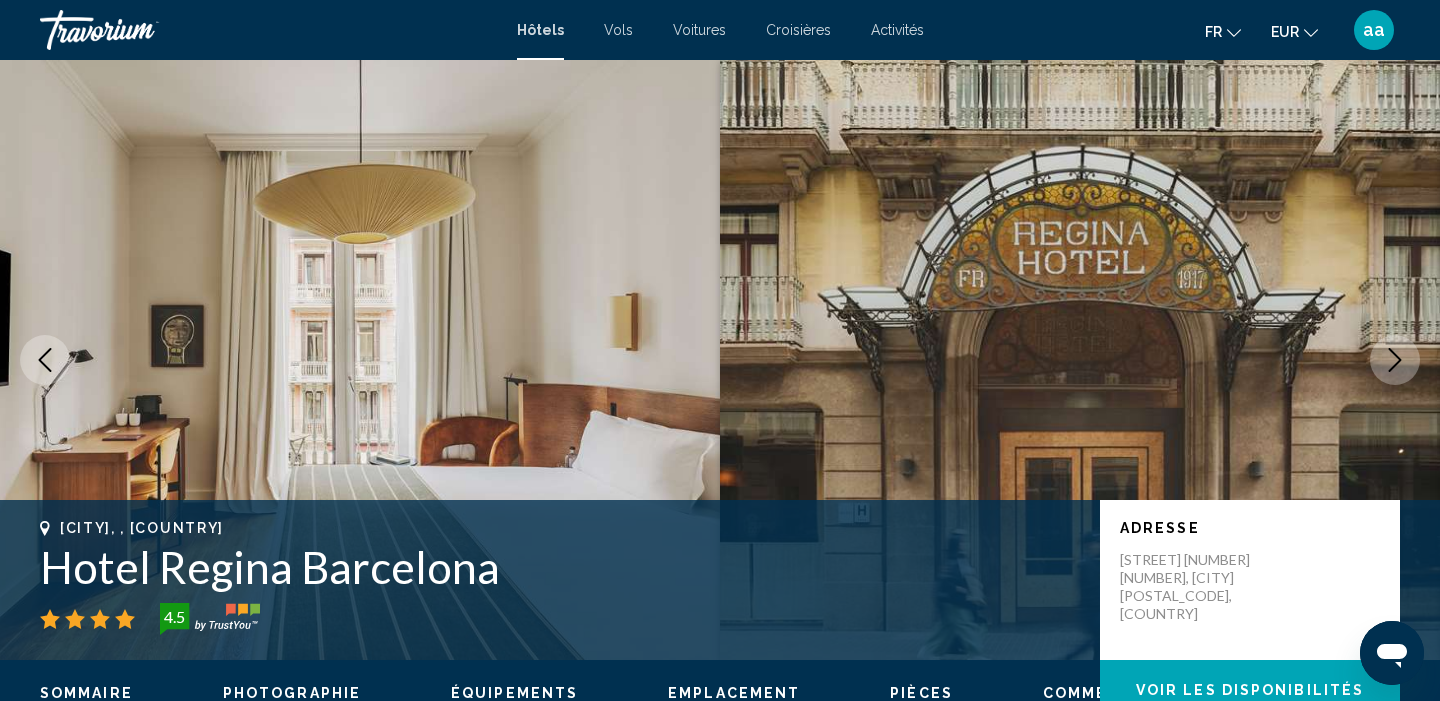 click on "Hotel Regina Barcelona" at bounding box center (560, 567) 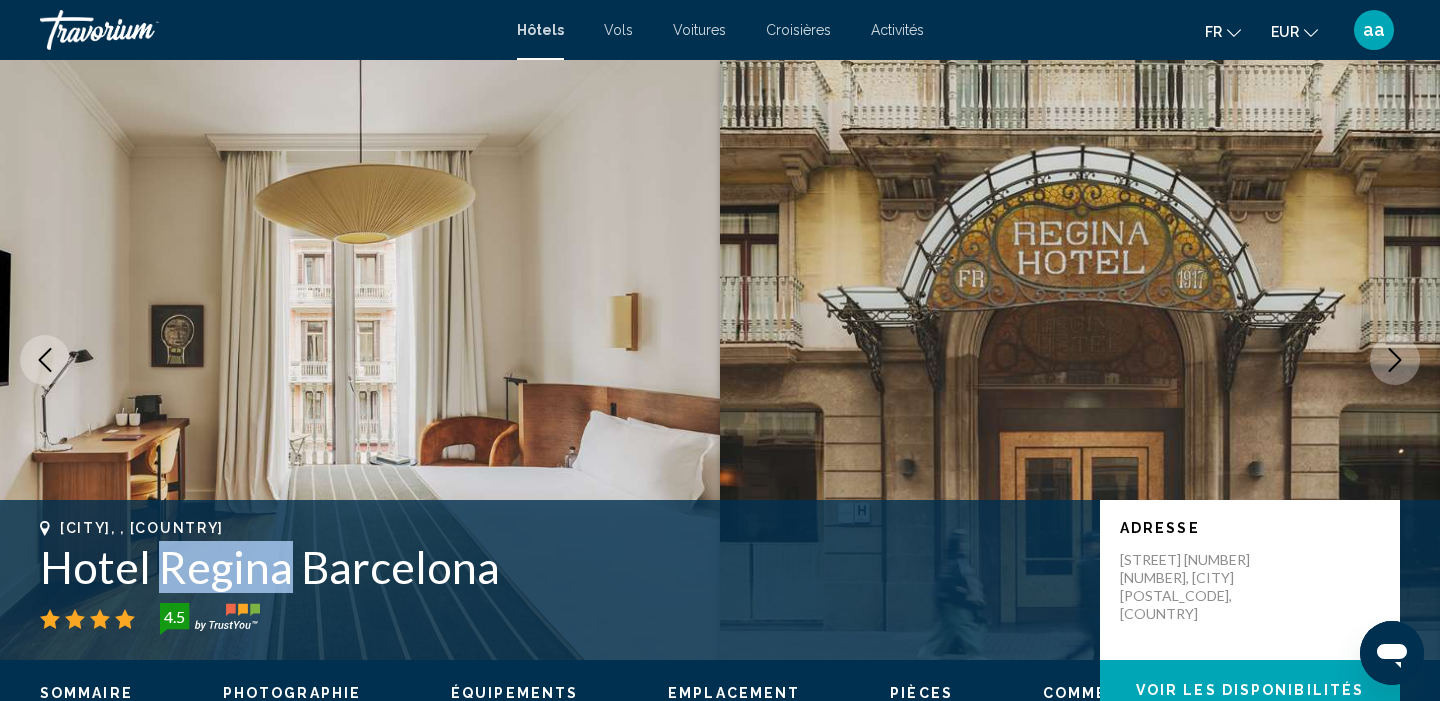 click on "Hotel Regina Barcelona" at bounding box center (560, 567) 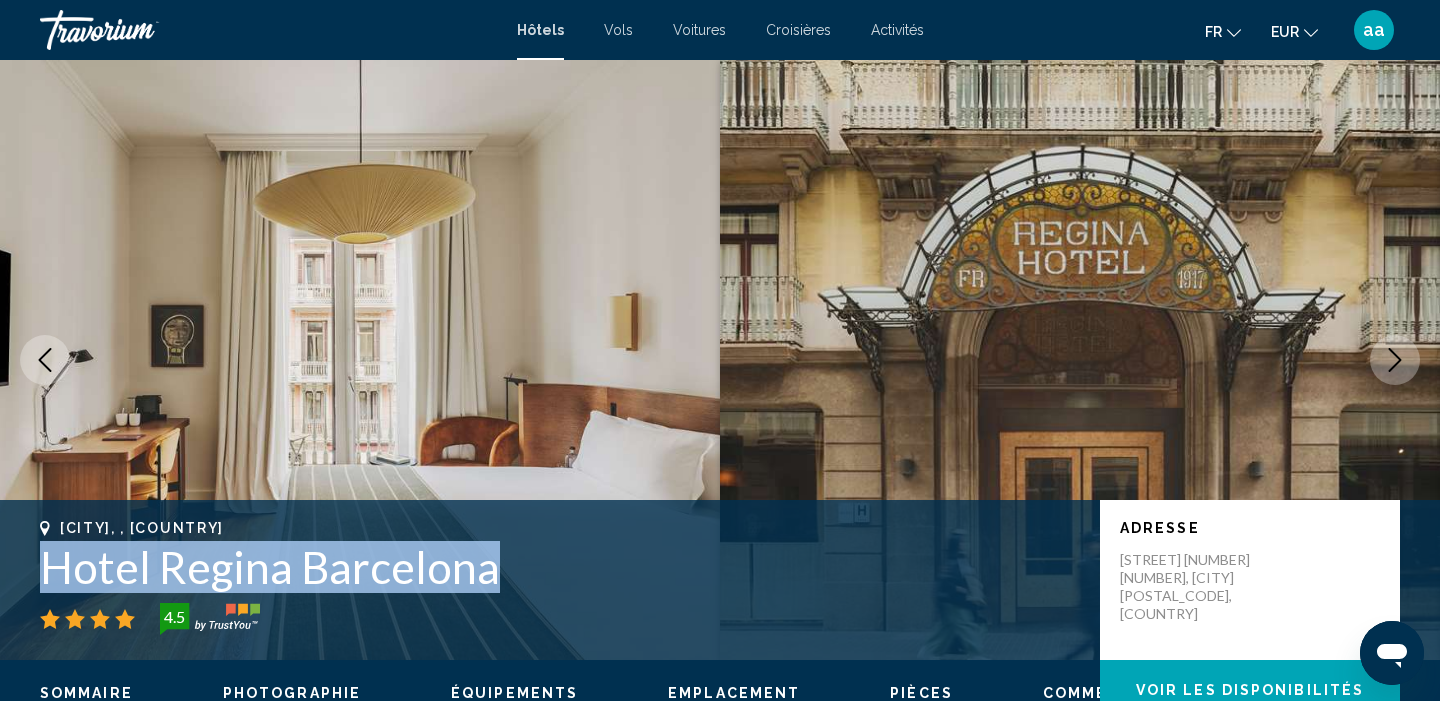 click on "Hotel Regina Barcelona" at bounding box center (560, 567) 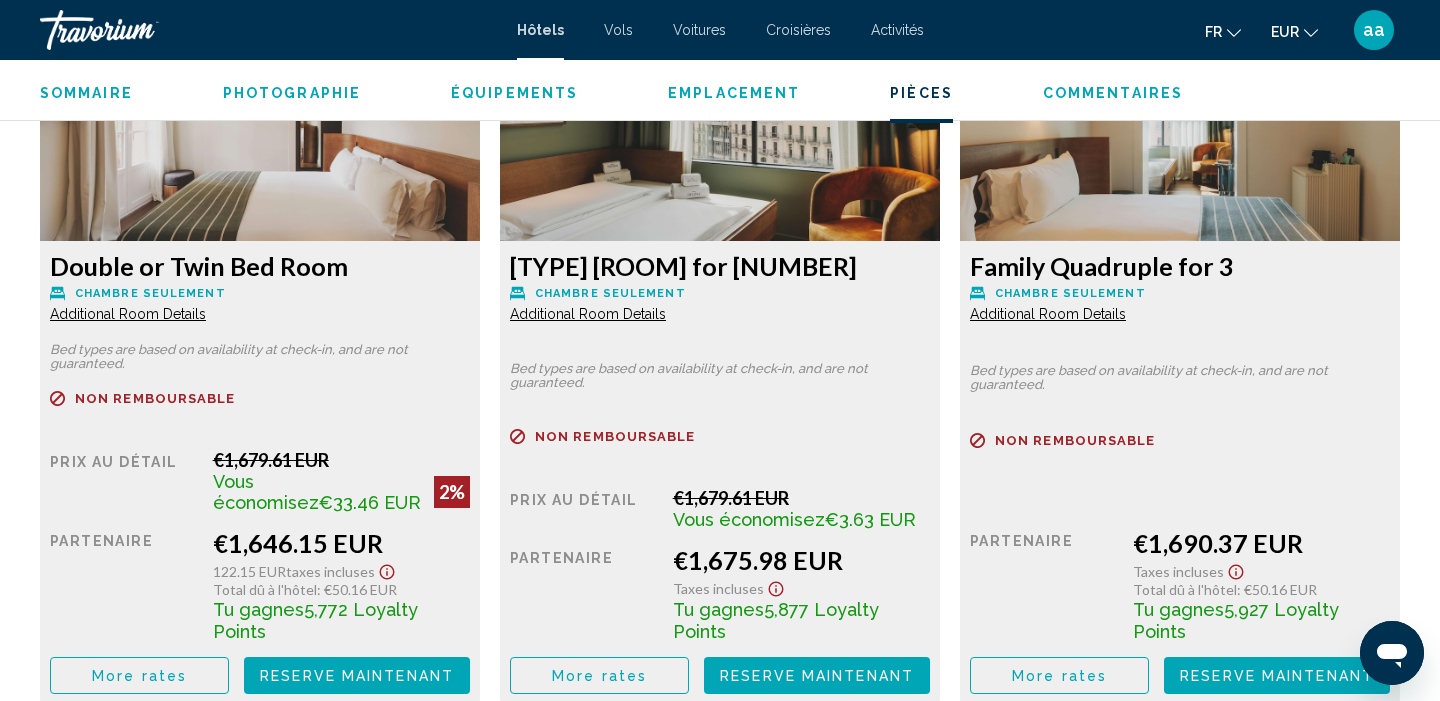 scroll, scrollTop: 2877, scrollLeft: 0, axis: vertical 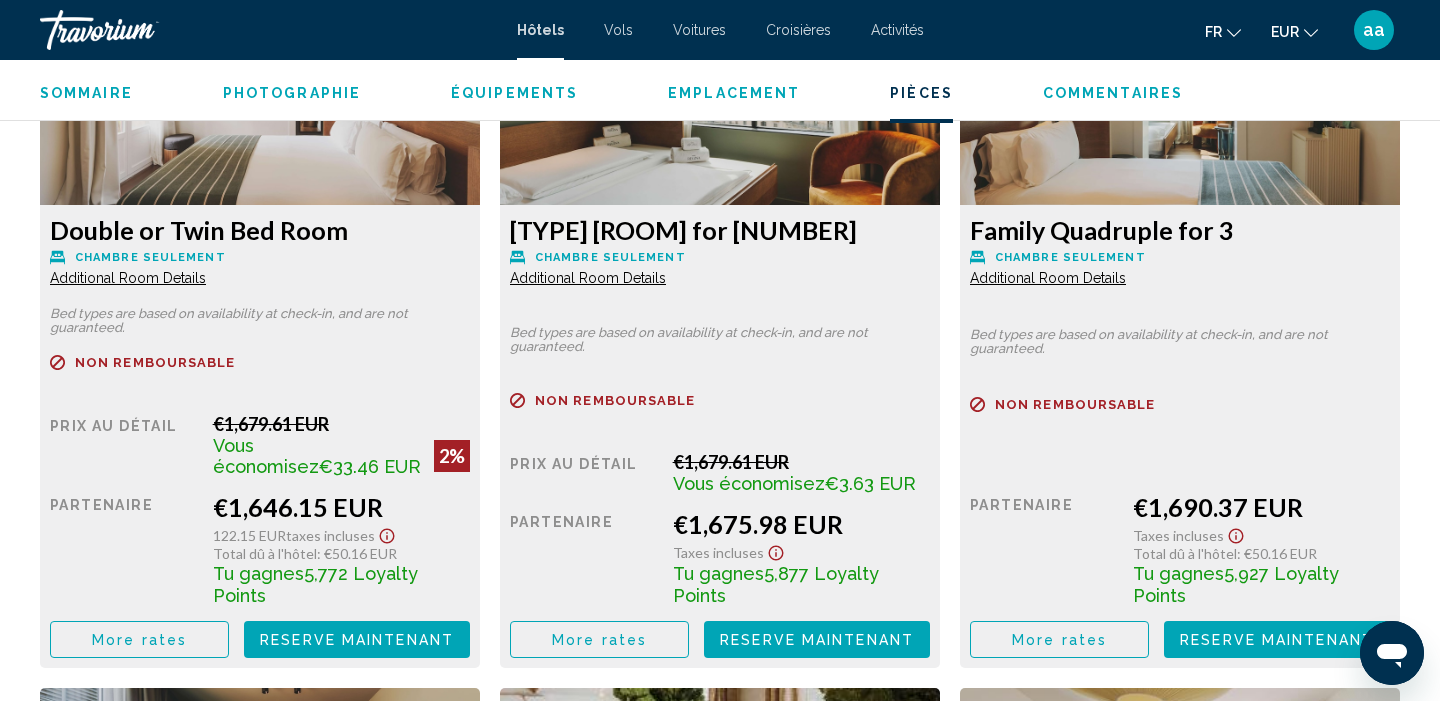 click on "aa" at bounding box center (1374, 30) 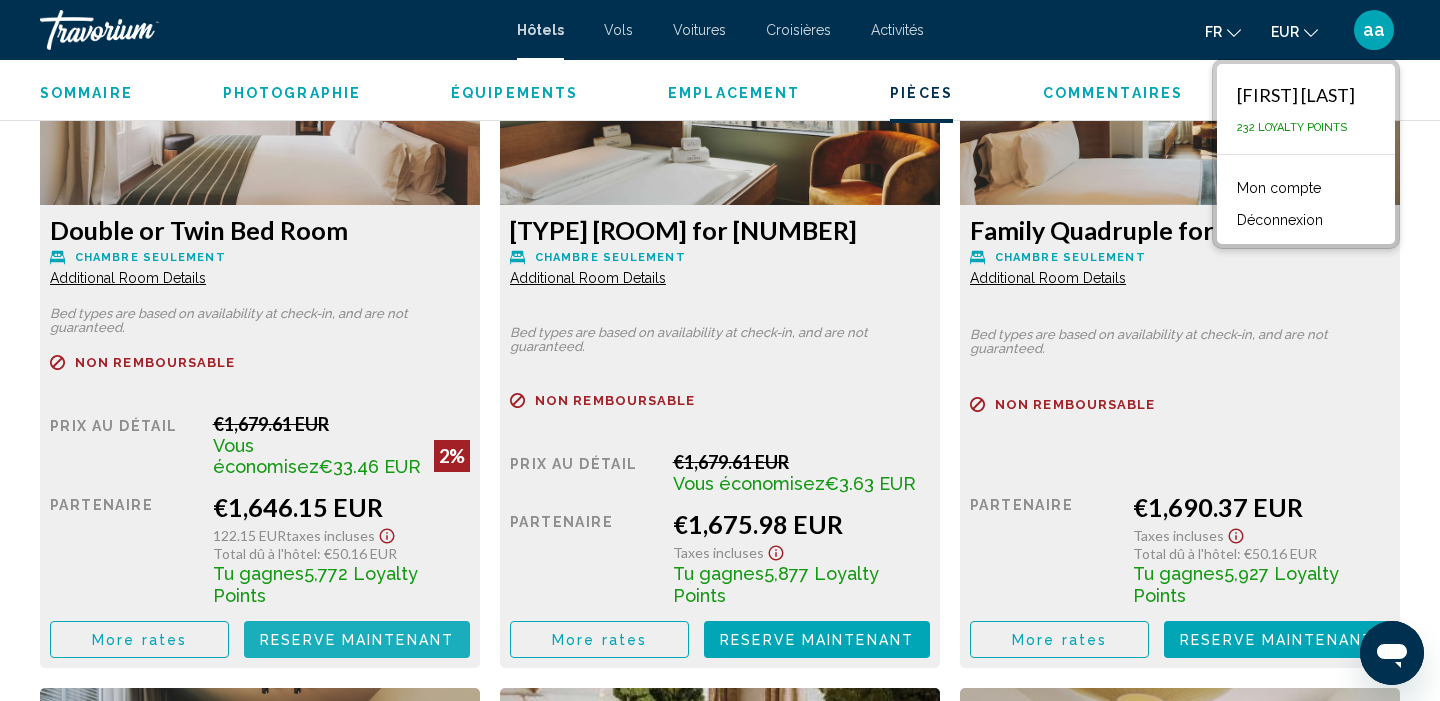 drag, startPoint x: 1396, startPoint y: 126, endPoint x: 406, endPoint y: 624, distance: 1108.1985 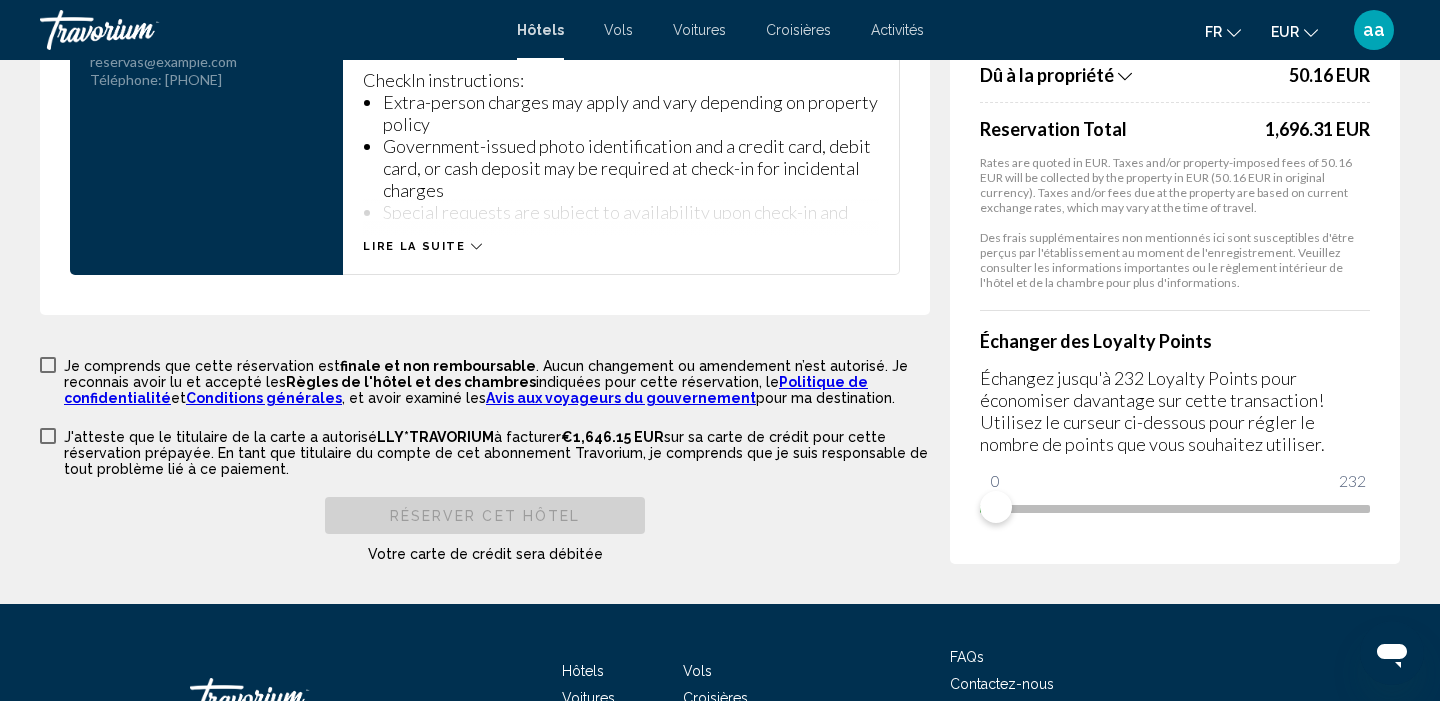 scroll, scrollTop: 2904, scrollLeft: 0, axis: vertical 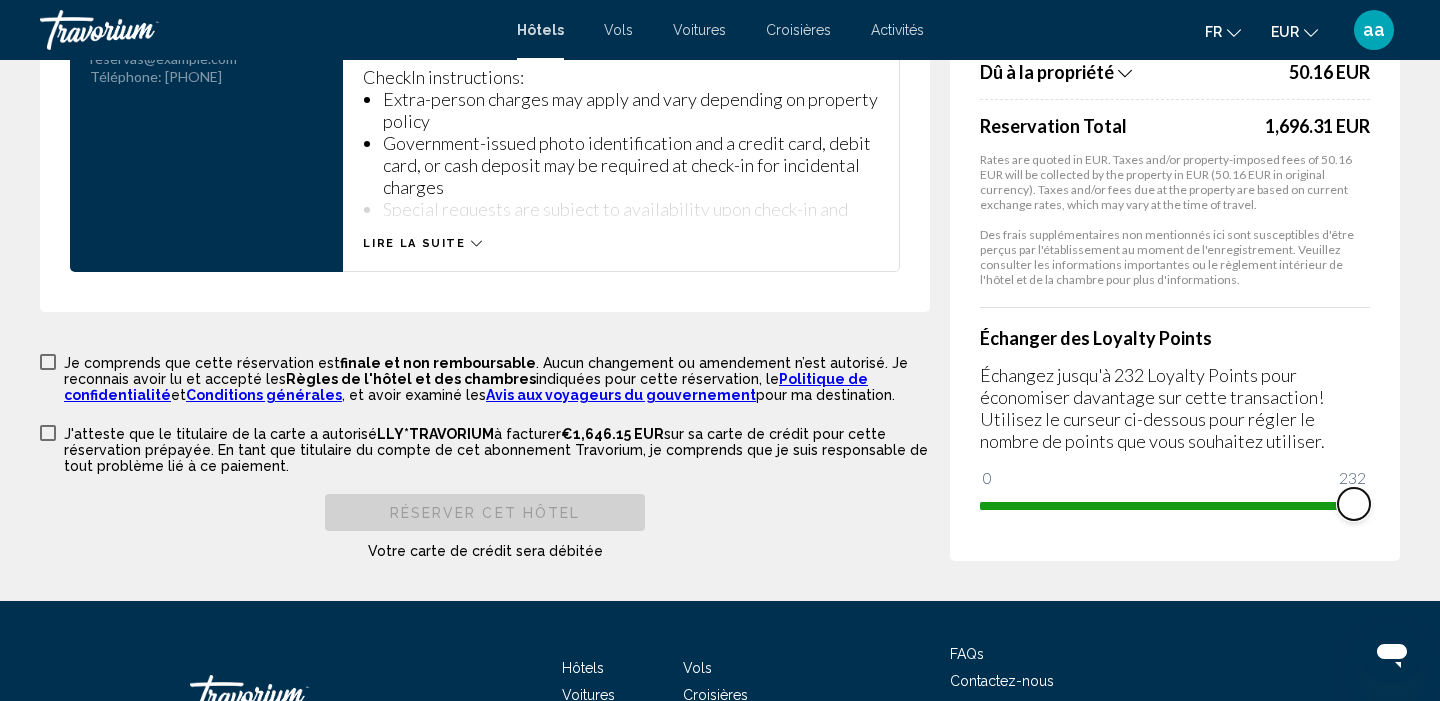 drag, startPoint x: 809, startPoint y: 255, endPoint x: 1432, endPoint y: 504, distance: 670.9173 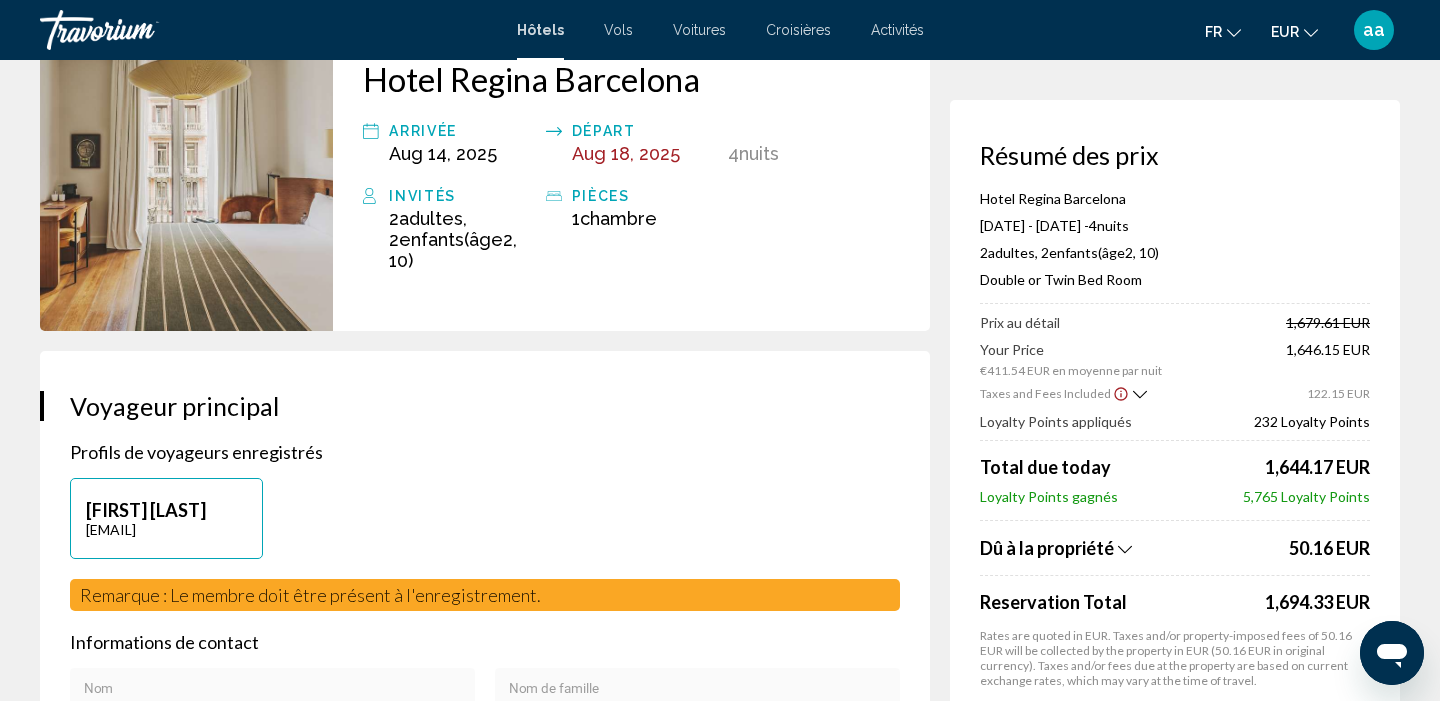 scroll, scrollTop: 0, scrollLeft: 0, axis: both 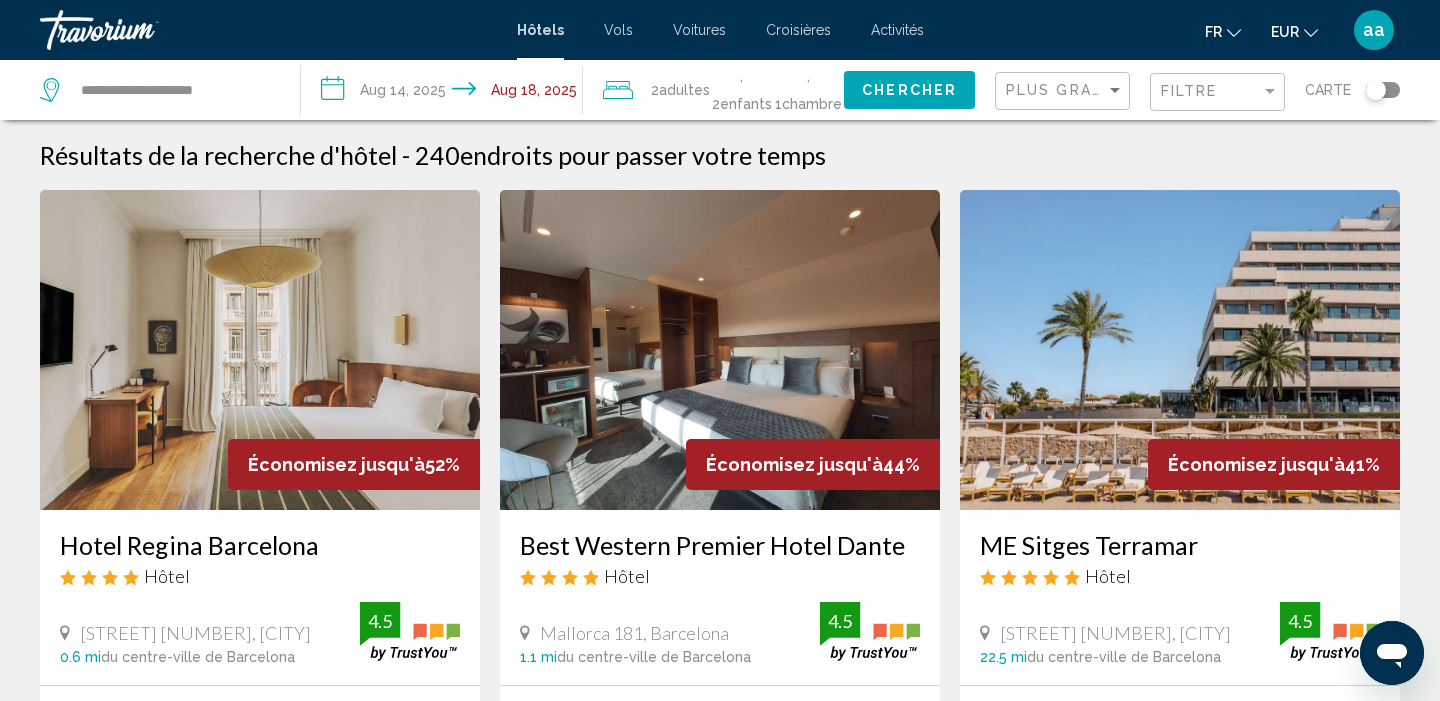 drag, startPoint x: 656, startPoint y: 26, endPoint x: 696, endPoint y: 30, distance: 40.1995 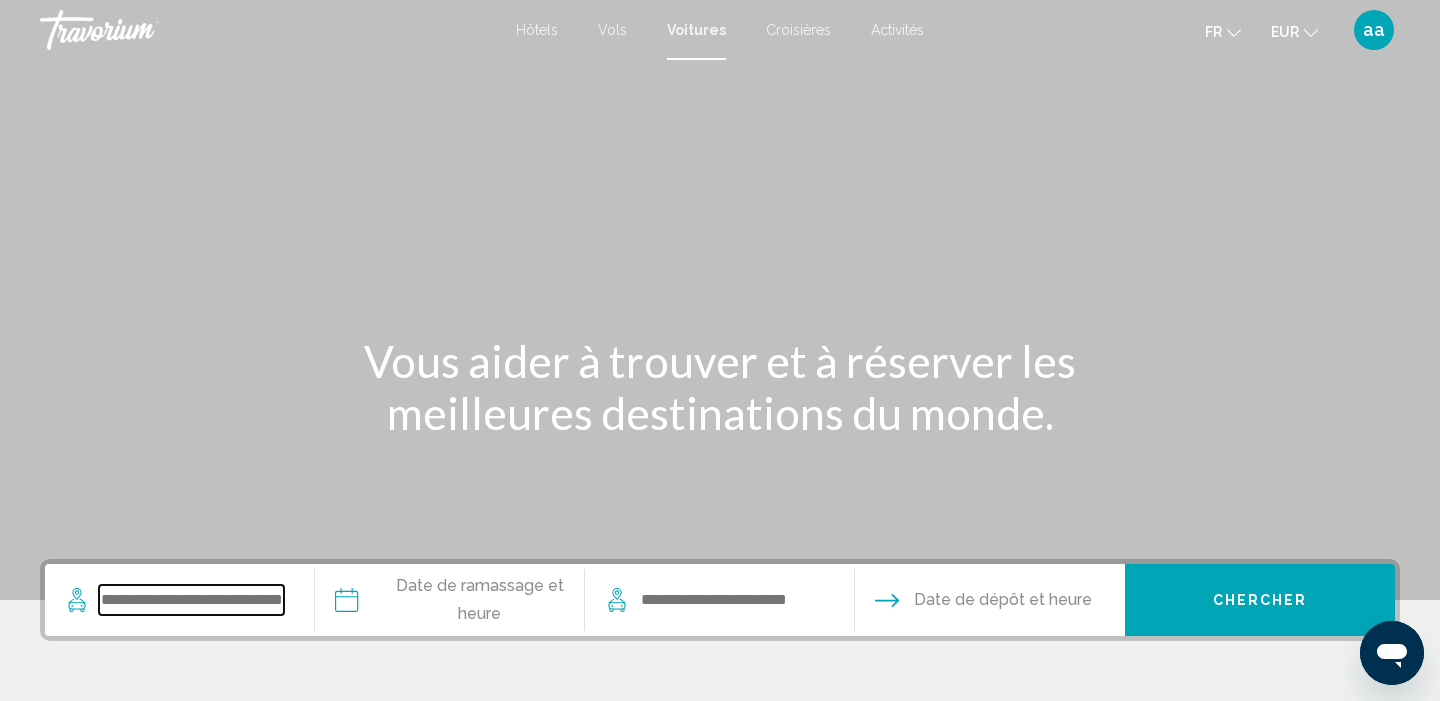 click at bounding box center [191, 600] 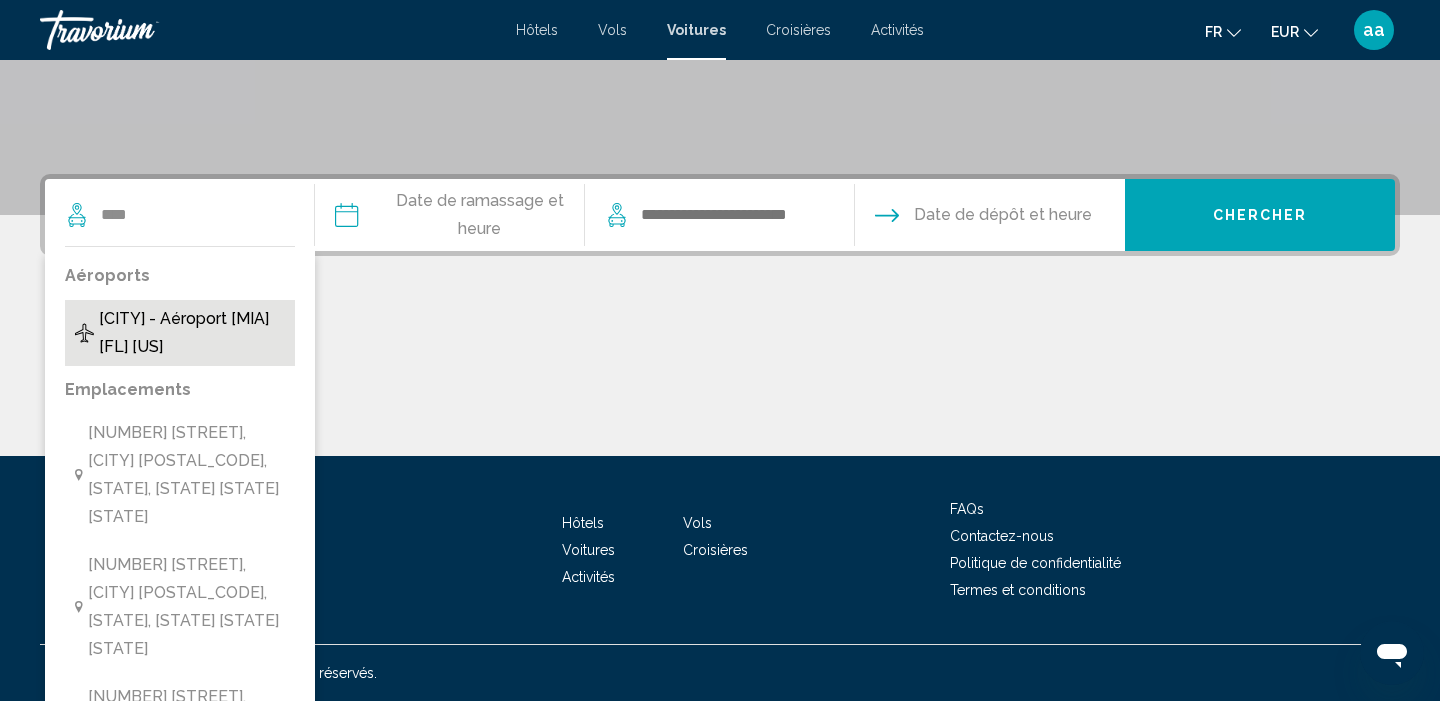 click on "[CITY] - Aéroport [MIA] [FL] [US]" at bounding box center [192, 333] 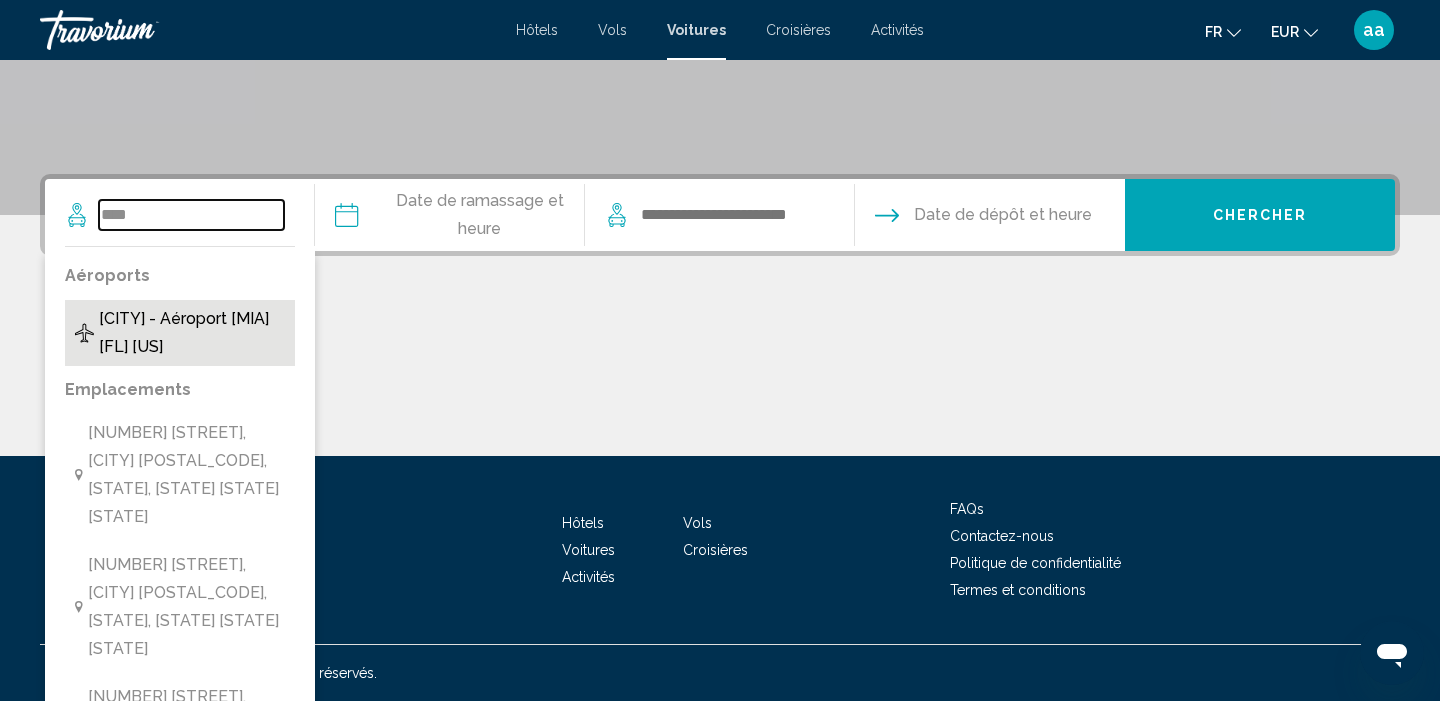 type on "**********" 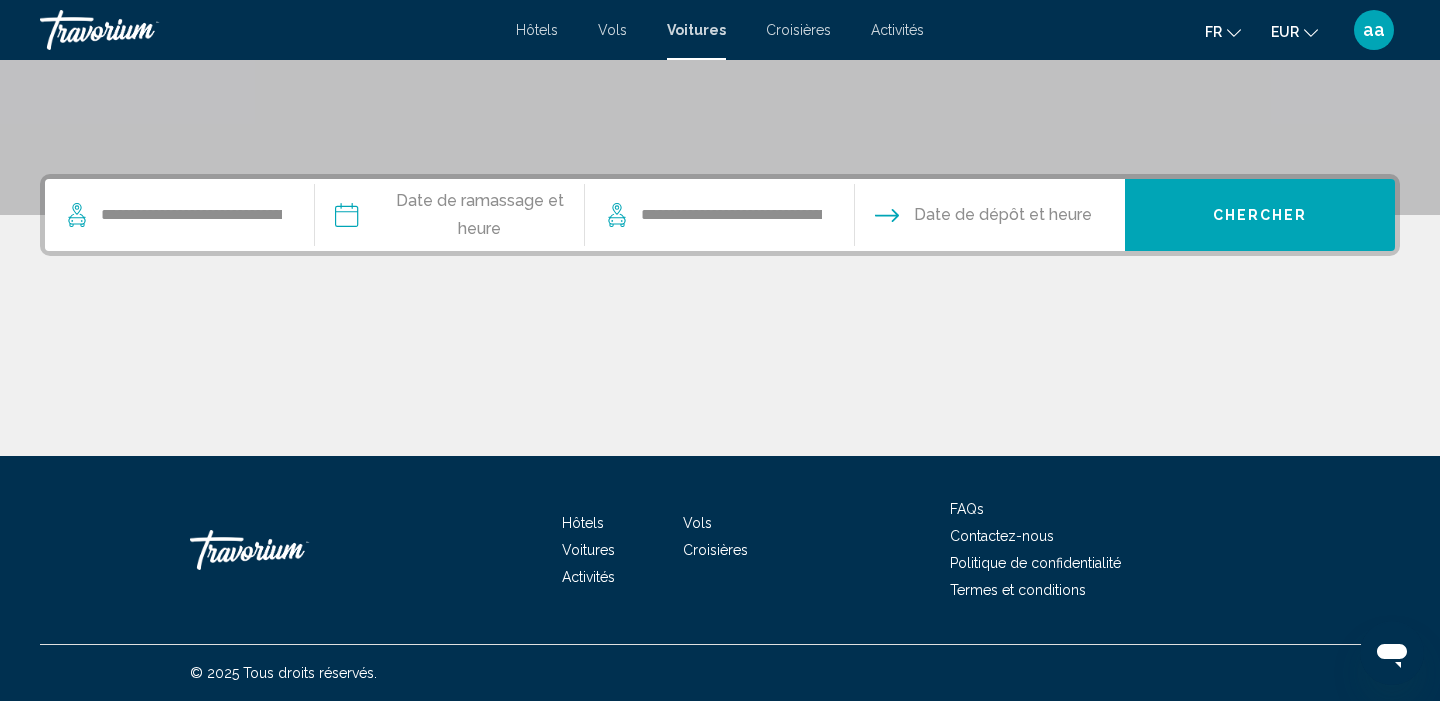 click at bounding box center (449, 218) 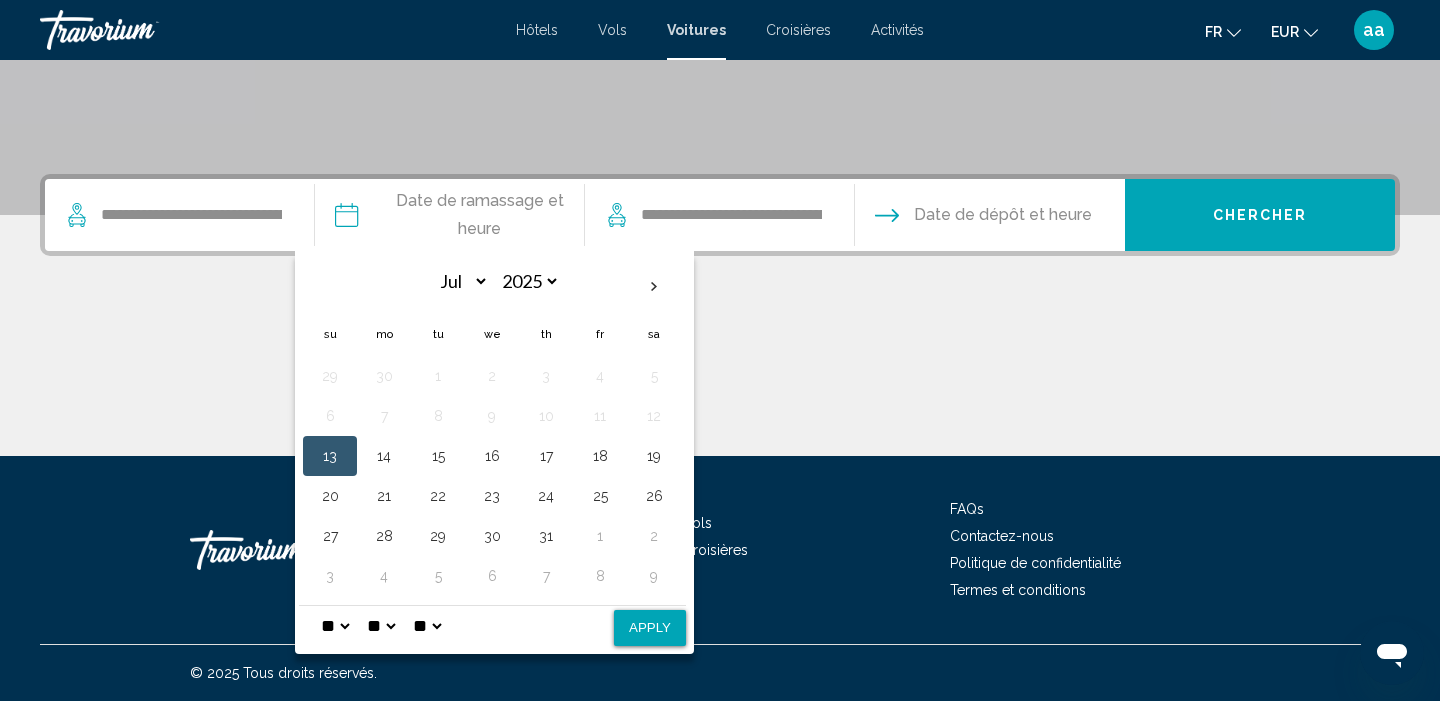 scroll, scrollTop: 385, scrollLeft: 0, axis: vertical 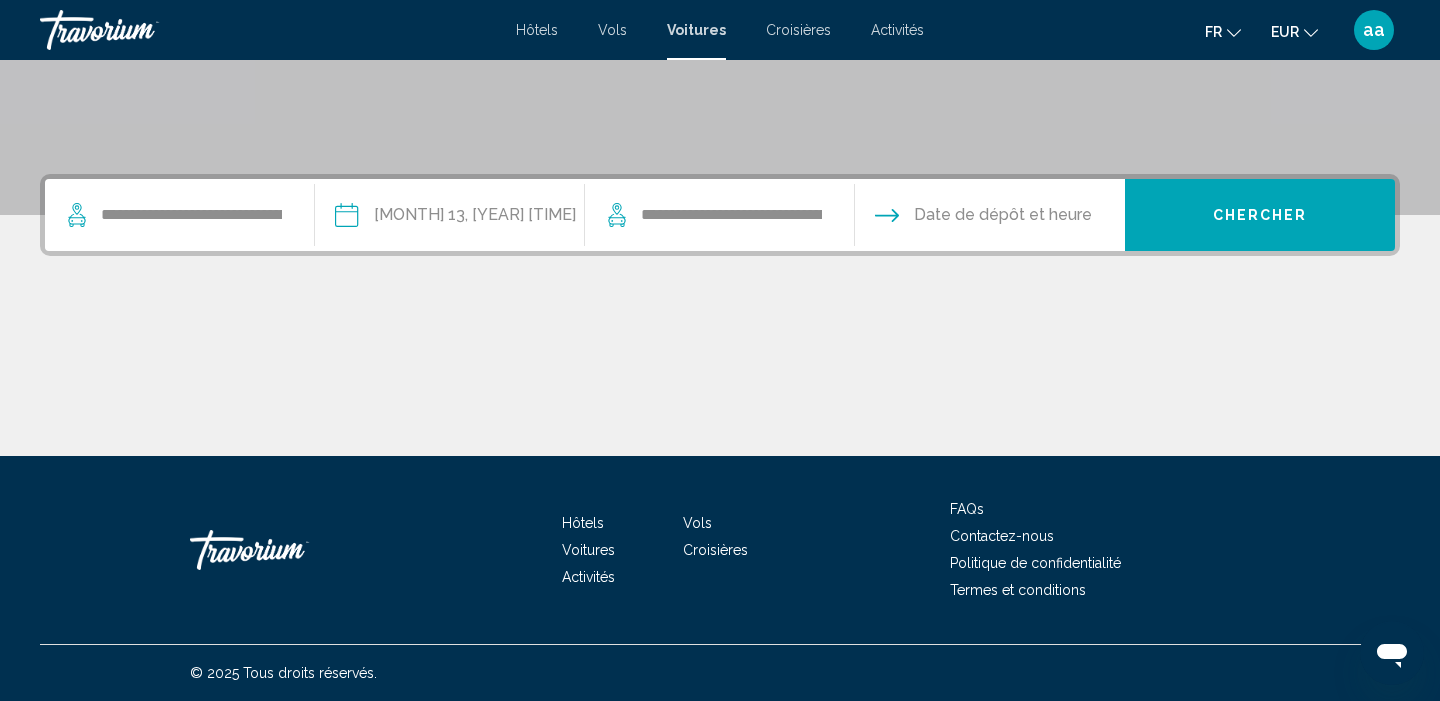 click at bounding box center (989, 218) 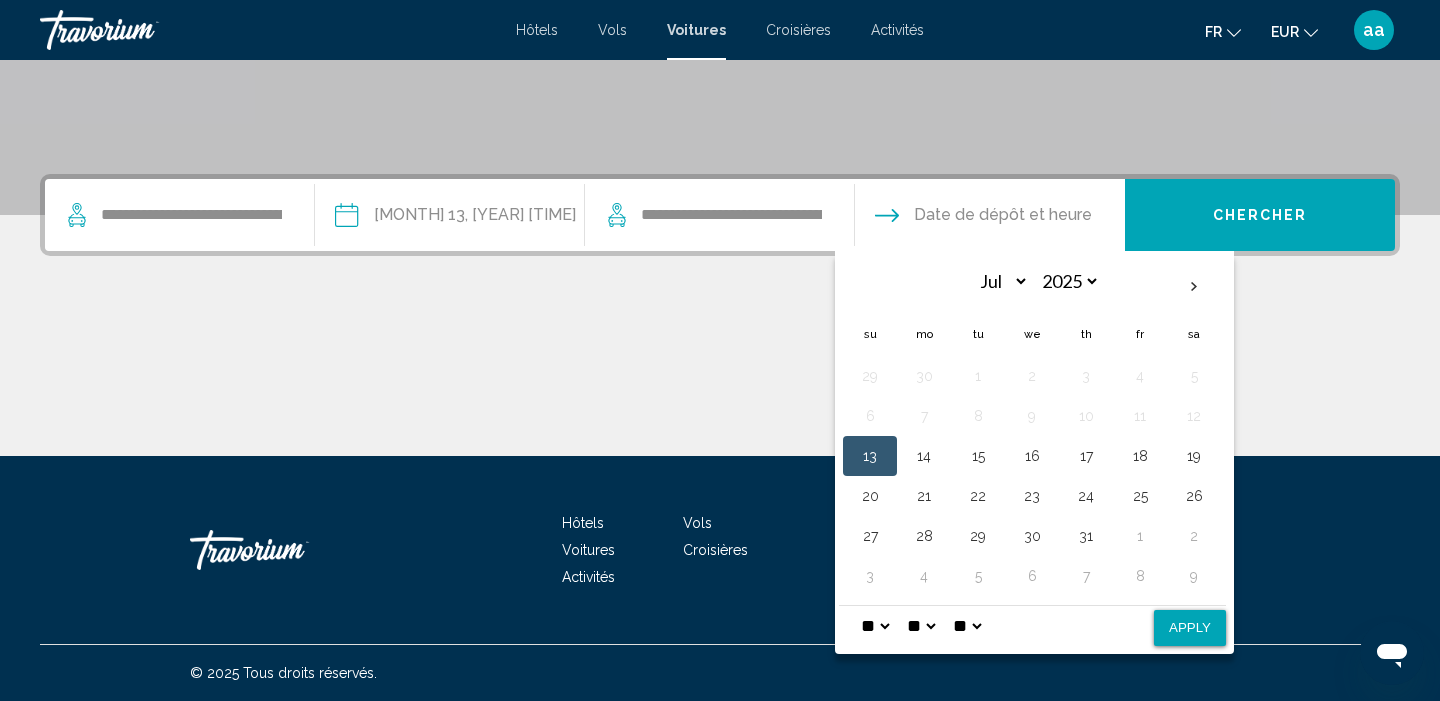 click on "Apply" at bounding box center [1190, 628] 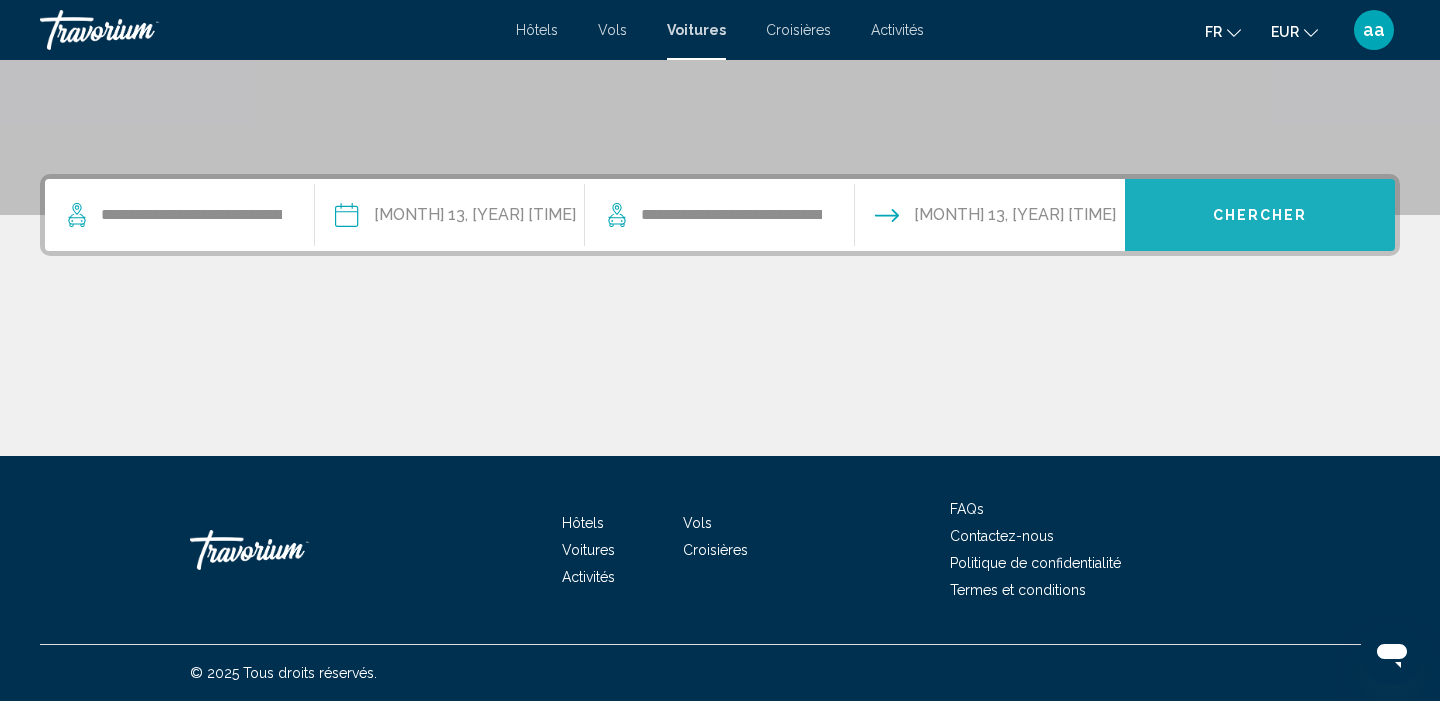 click on "Chercher" at bounding box center (1260, 215) 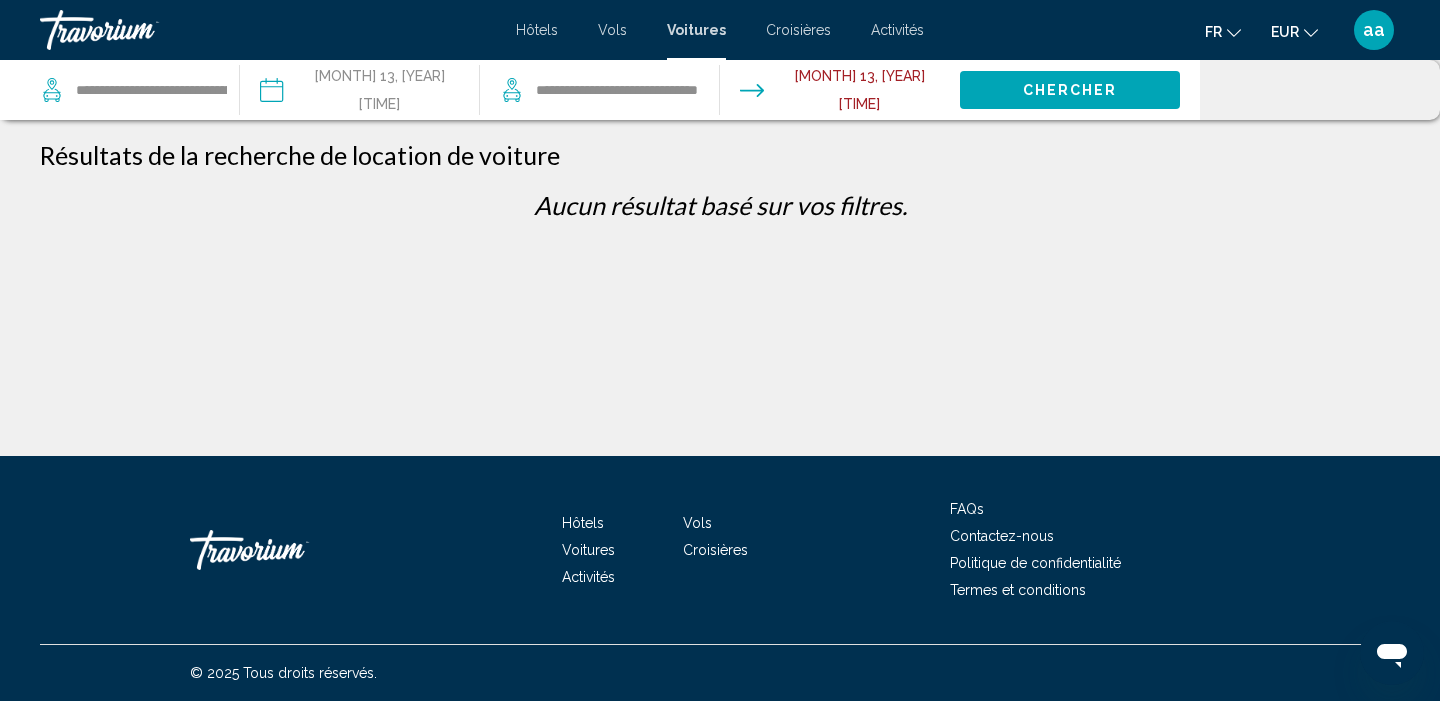 scroll, scrollTop: 0, scrollLeft: 0, axis: both 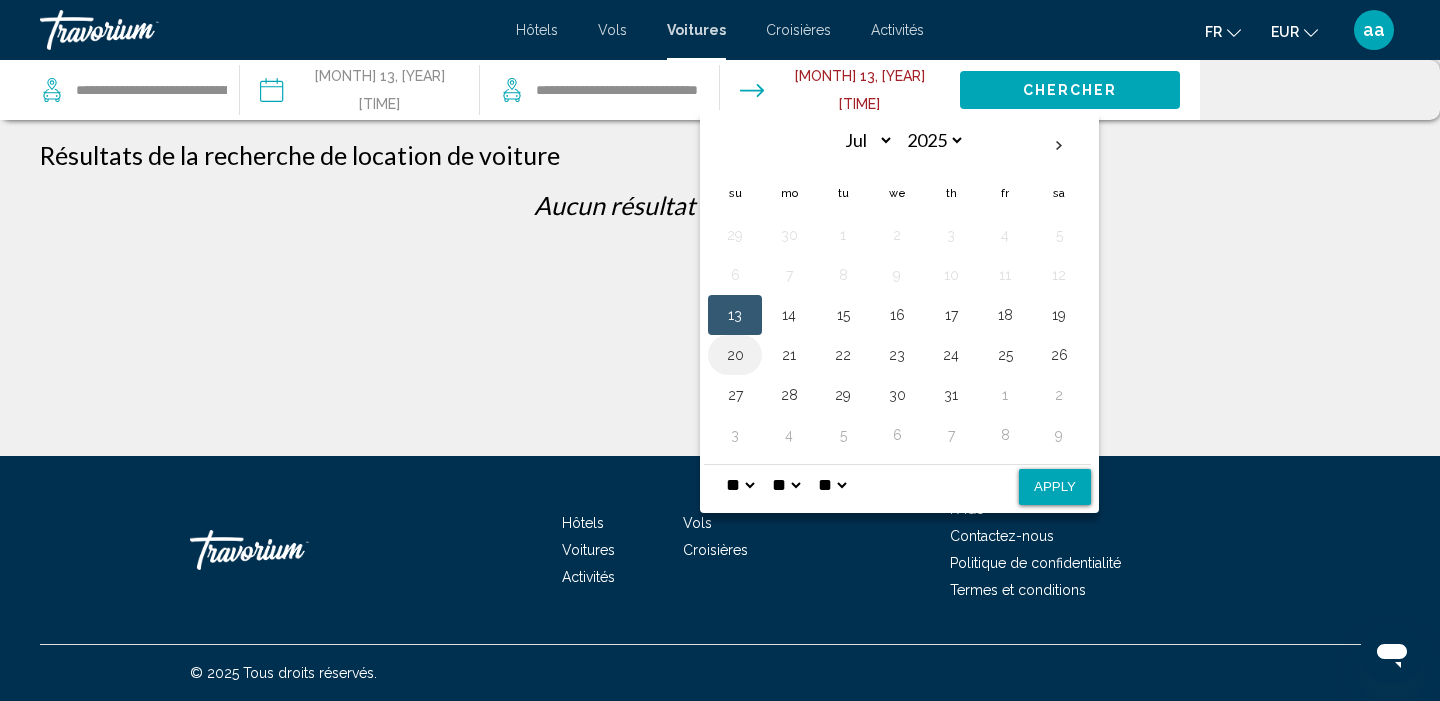 click on "20" at bounding box center [735, 355] 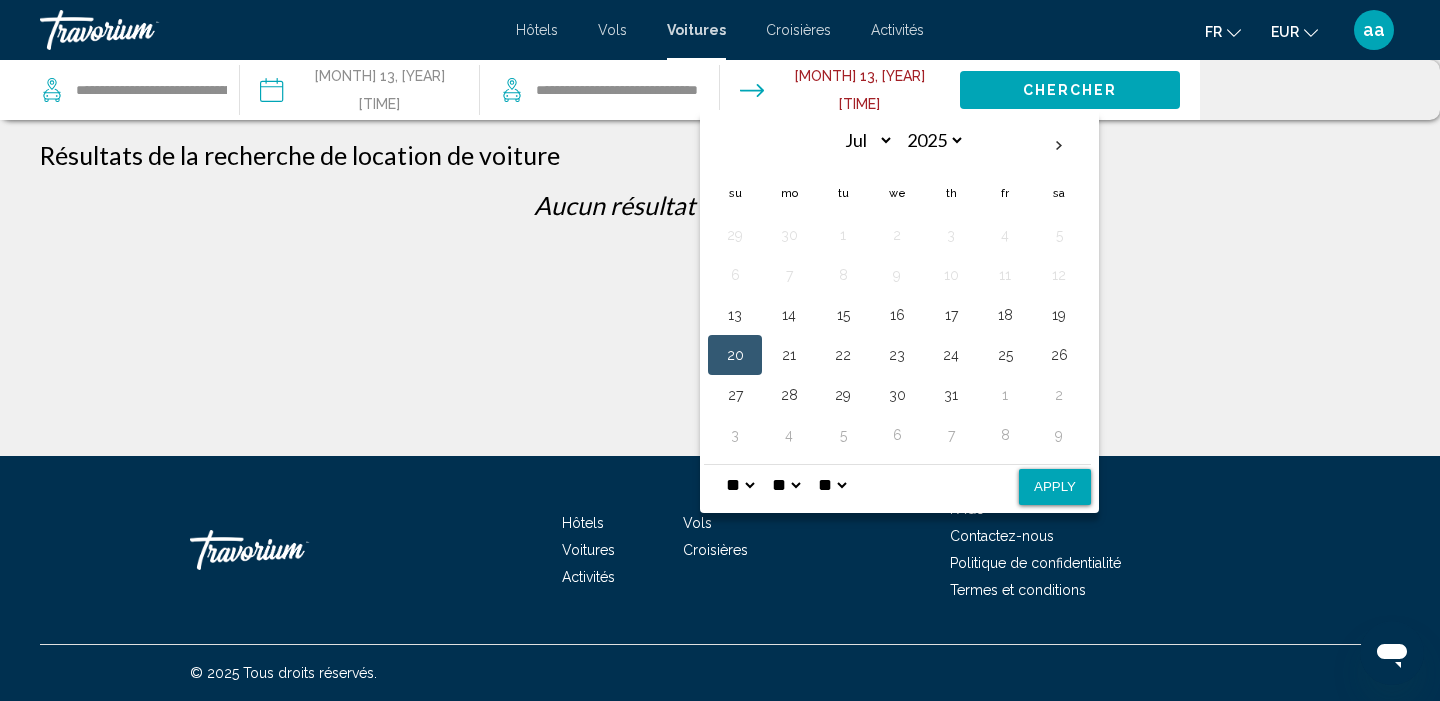 click on "Apply" at bounding box center (1055, 487) 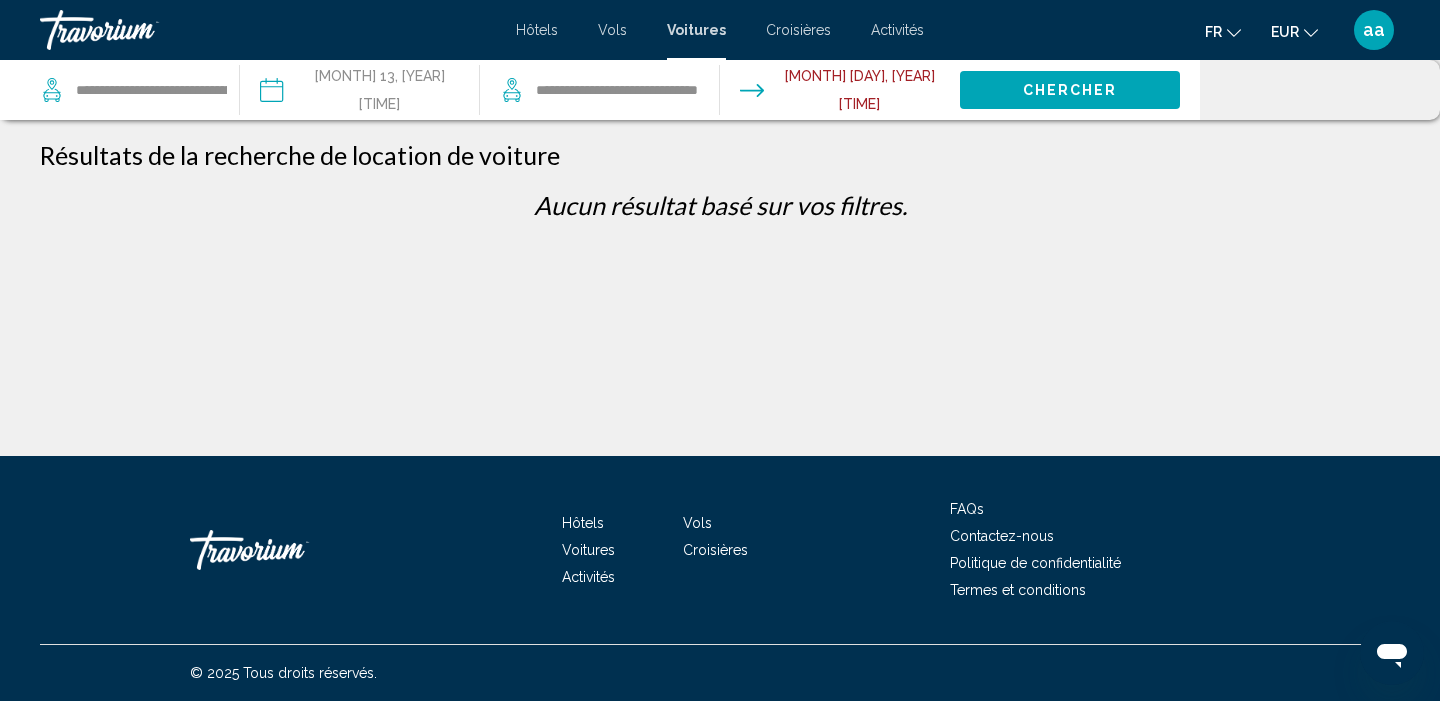 click on "Chercher" 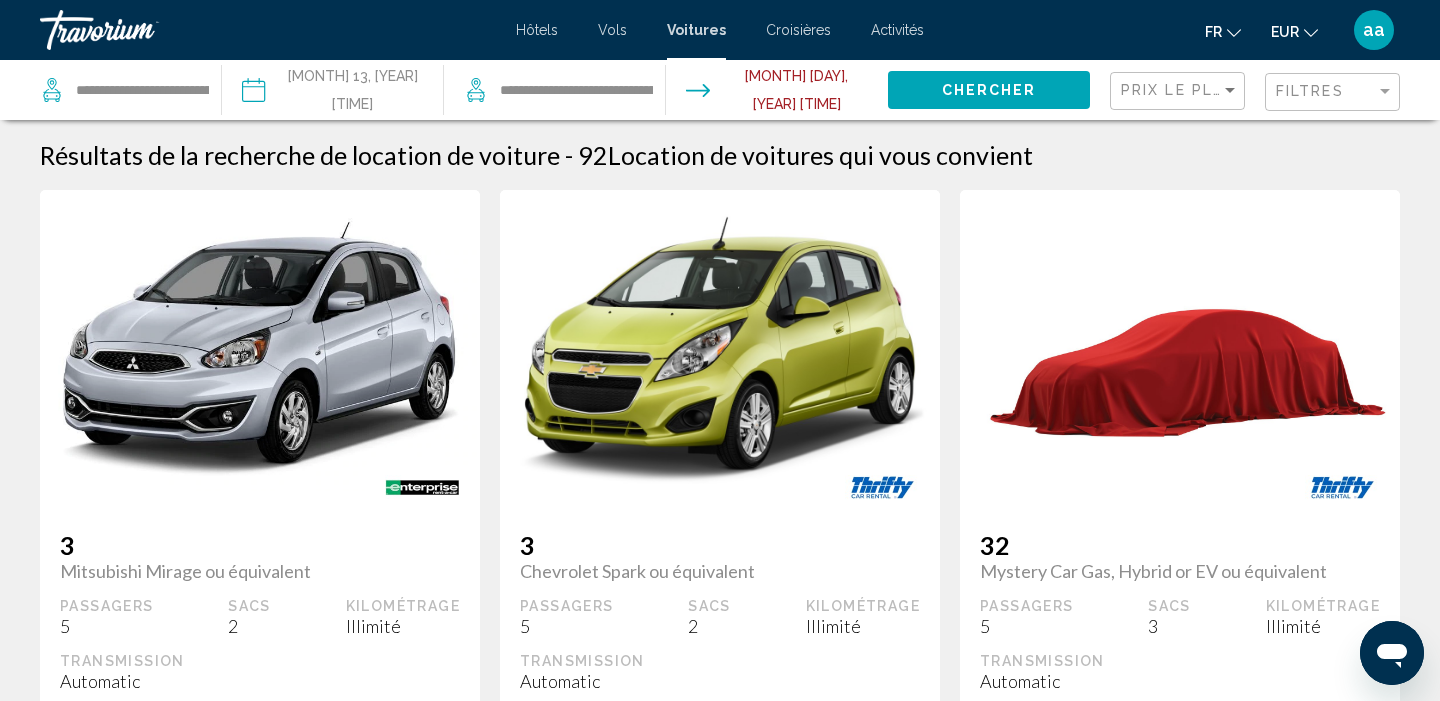 scroll, scrollTop: 0, scrollLeft: 0, axis: both 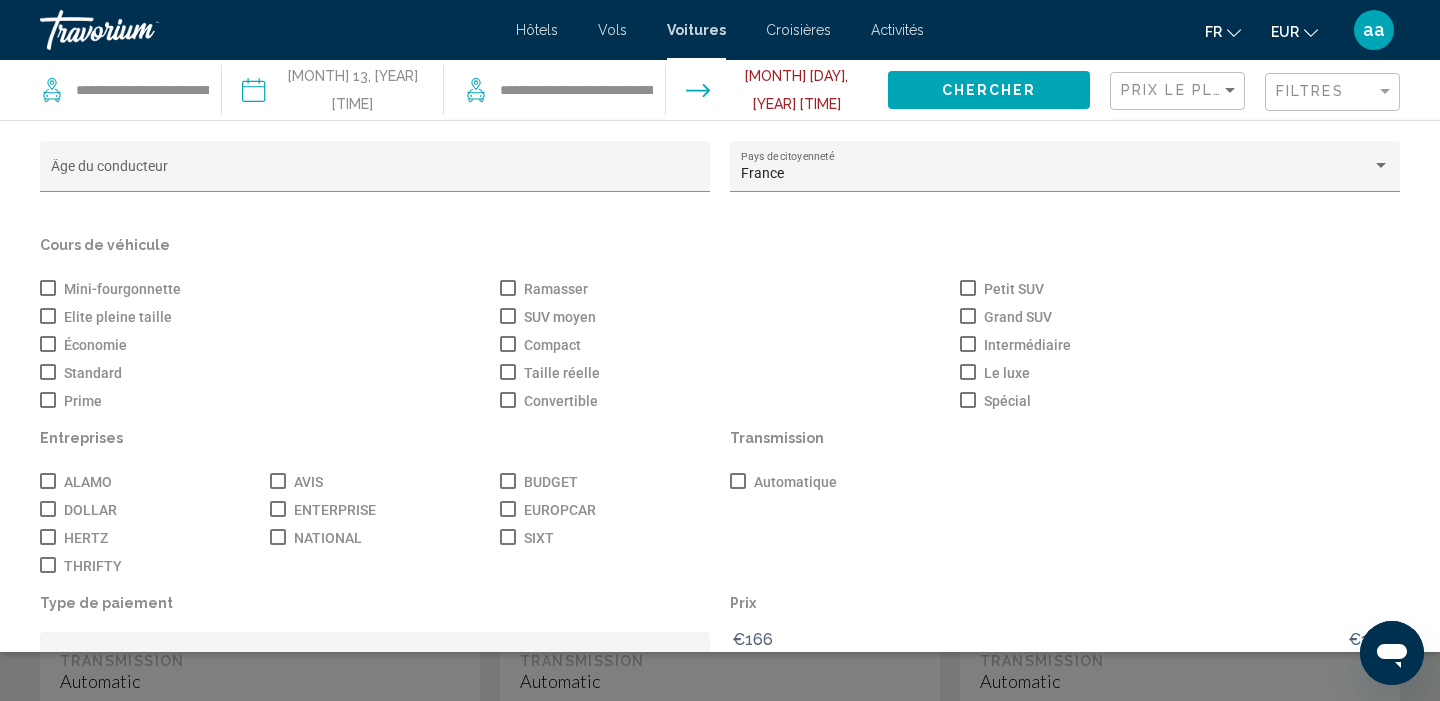 click at bounding box center (48, 481) 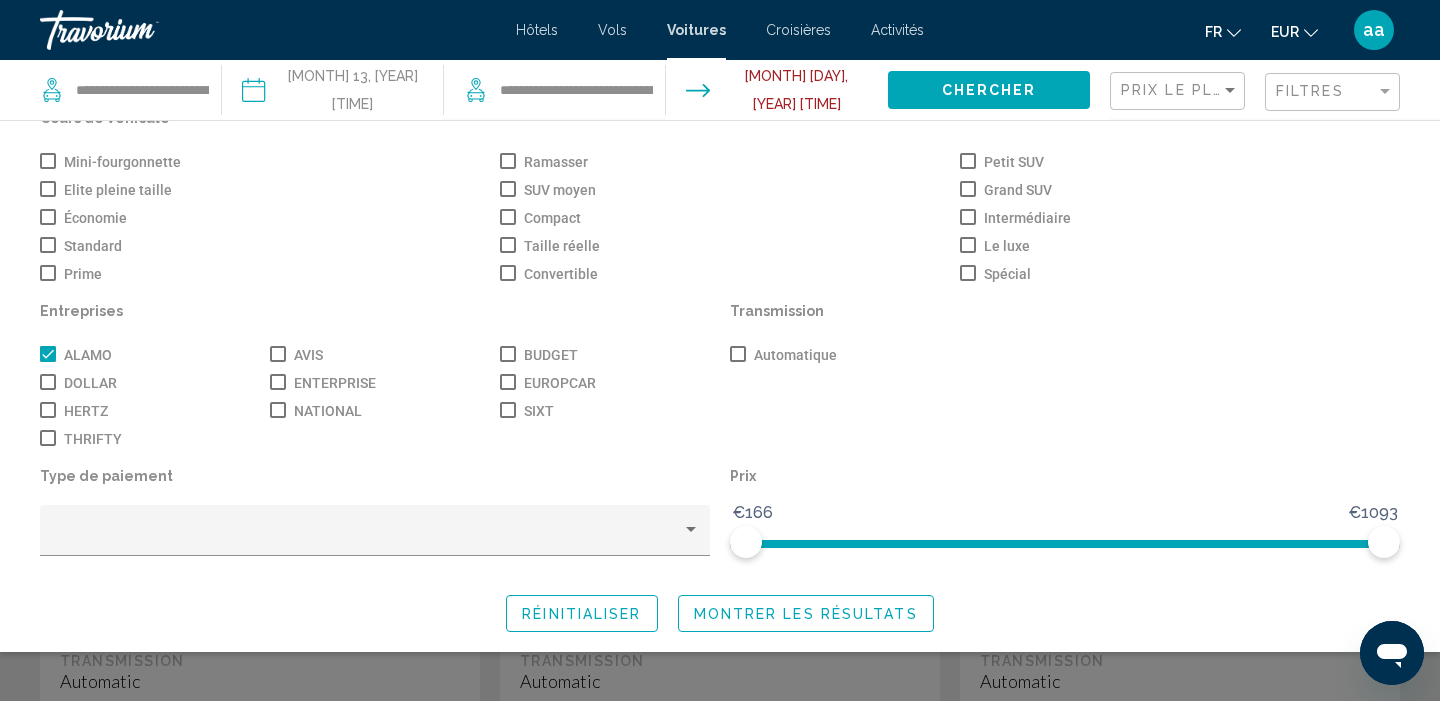 scroll, scrollTop: 128, scrollLeft: 0, axis: vertical 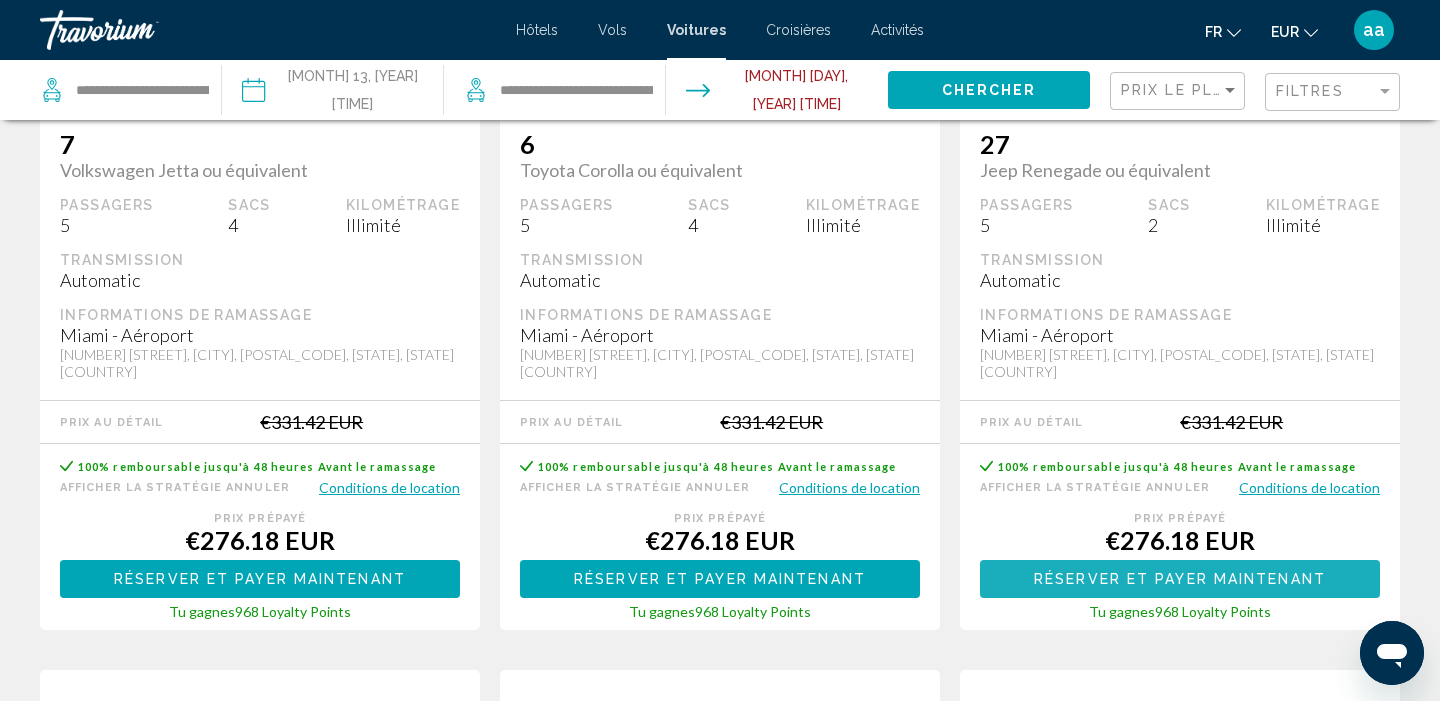 click on "Réserver et payer maintenant" at bounding box center [260, -301] 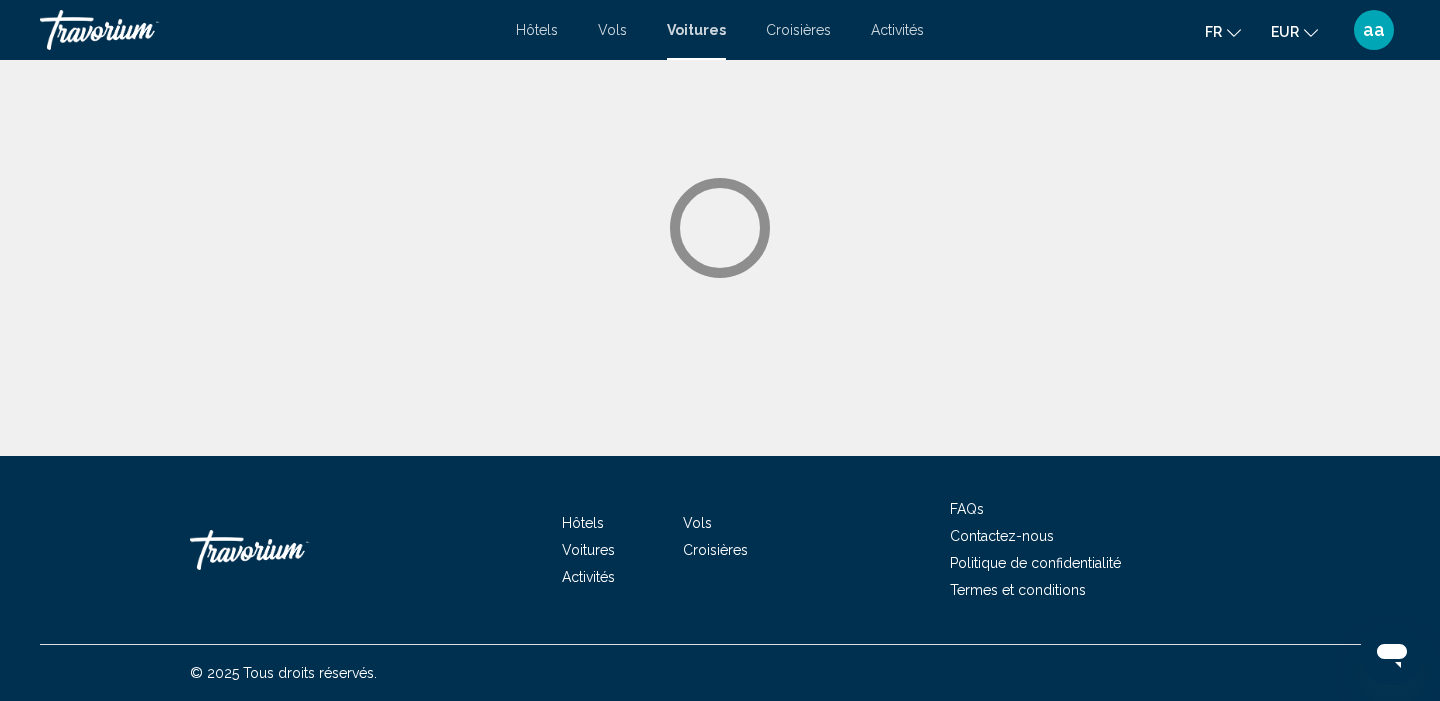scroll, scrollTop: 0, scrollLeft: 0, axis: both 